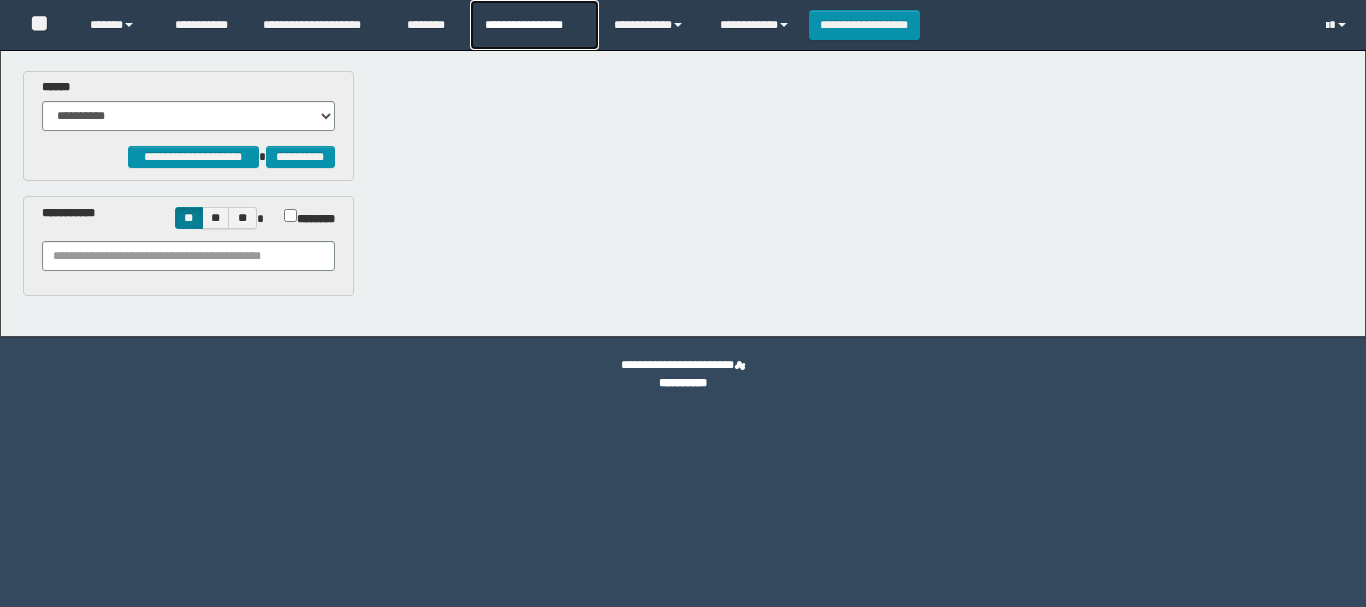 click on "**********" at bounding box center [534, 25] 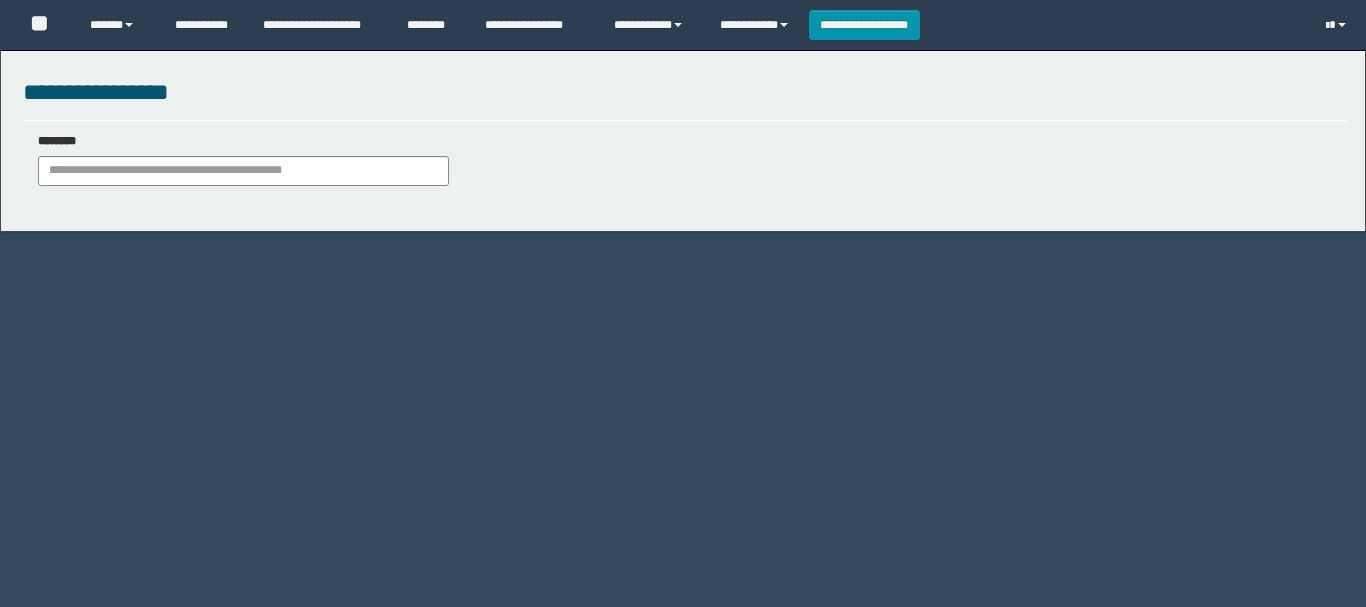 scroll, scrollTop: 0, scrollLeft: 0, axis: both 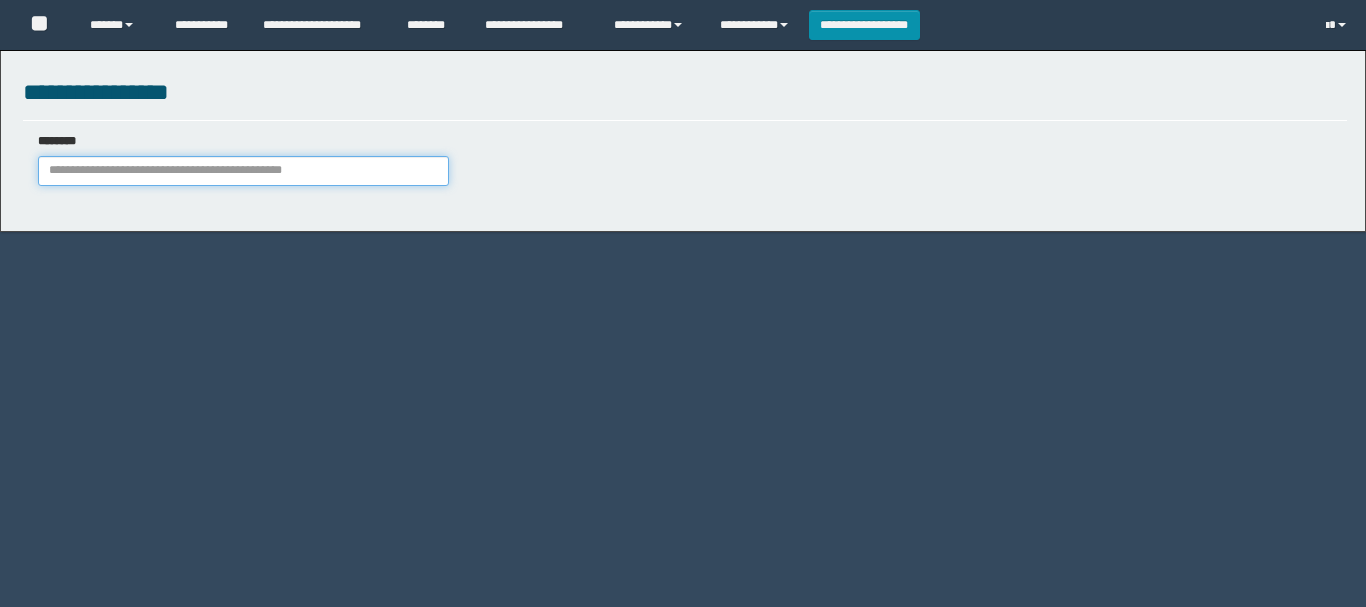 click on "********" at bounding box center [243, 171] 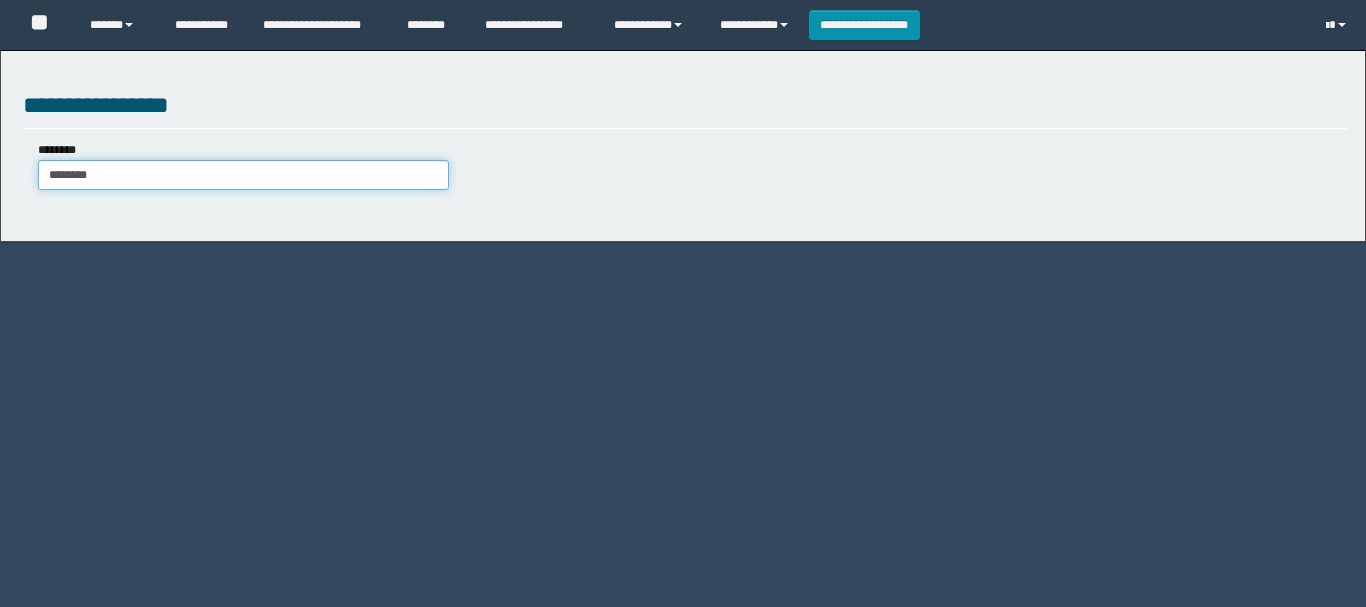 type on "********" 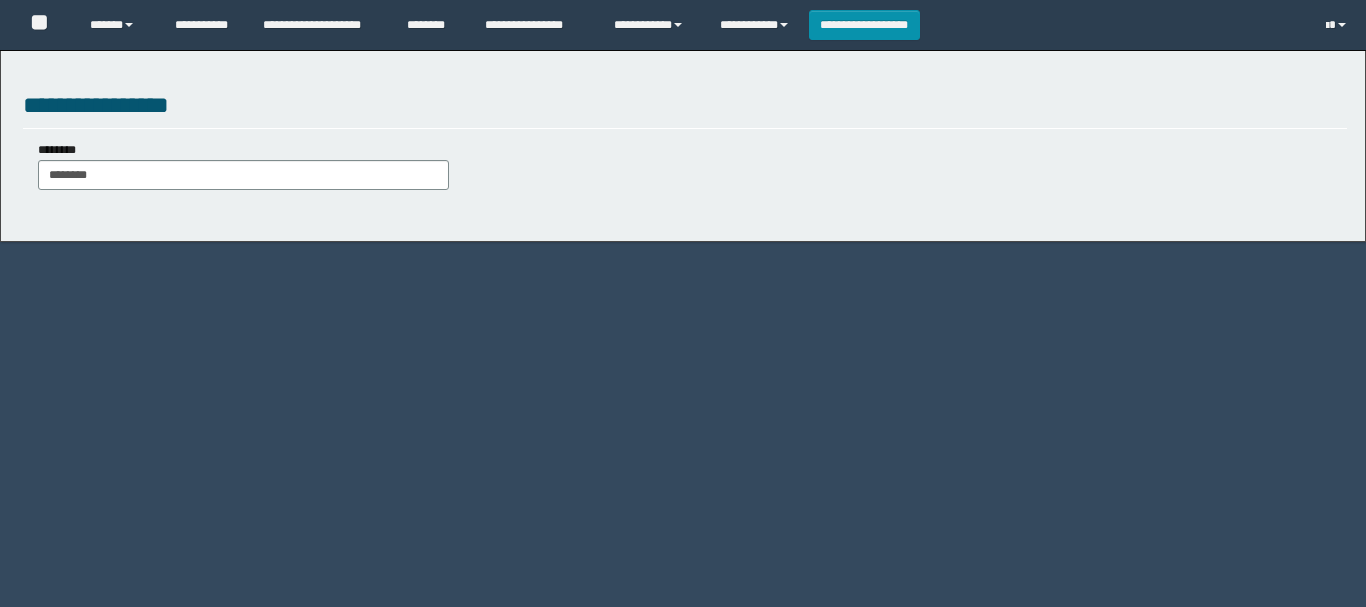 click on "********
********" at bounding box center [243, 167] 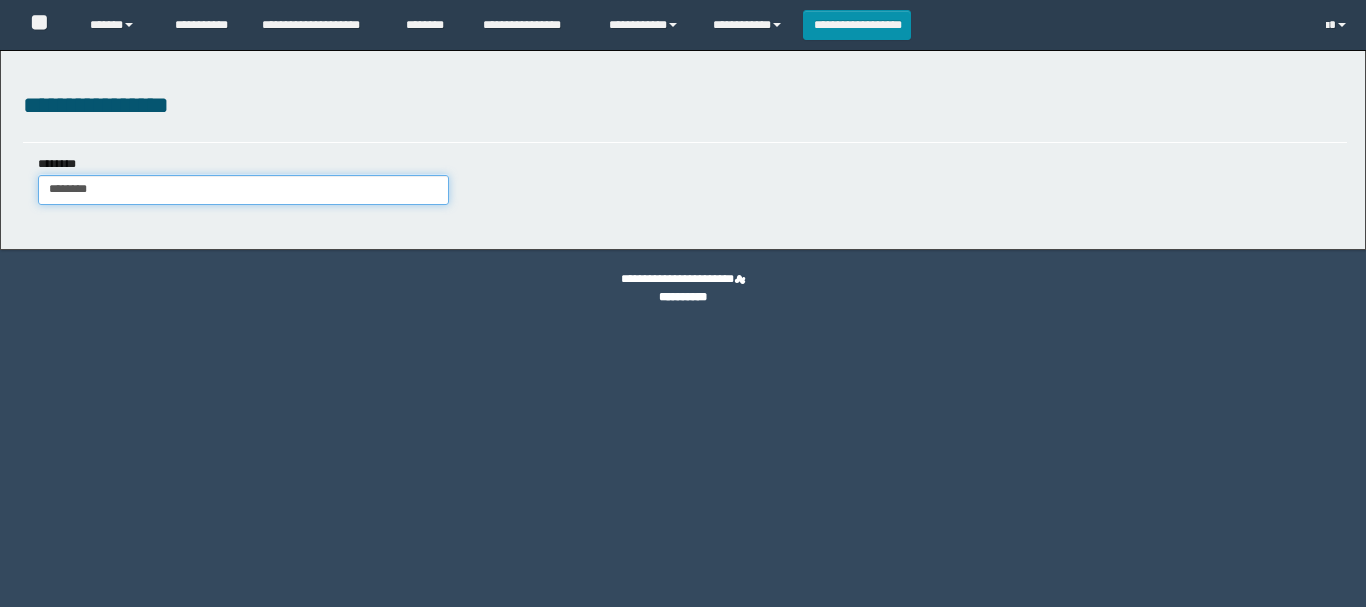 click on "**********" at bounding box center [683, 150] 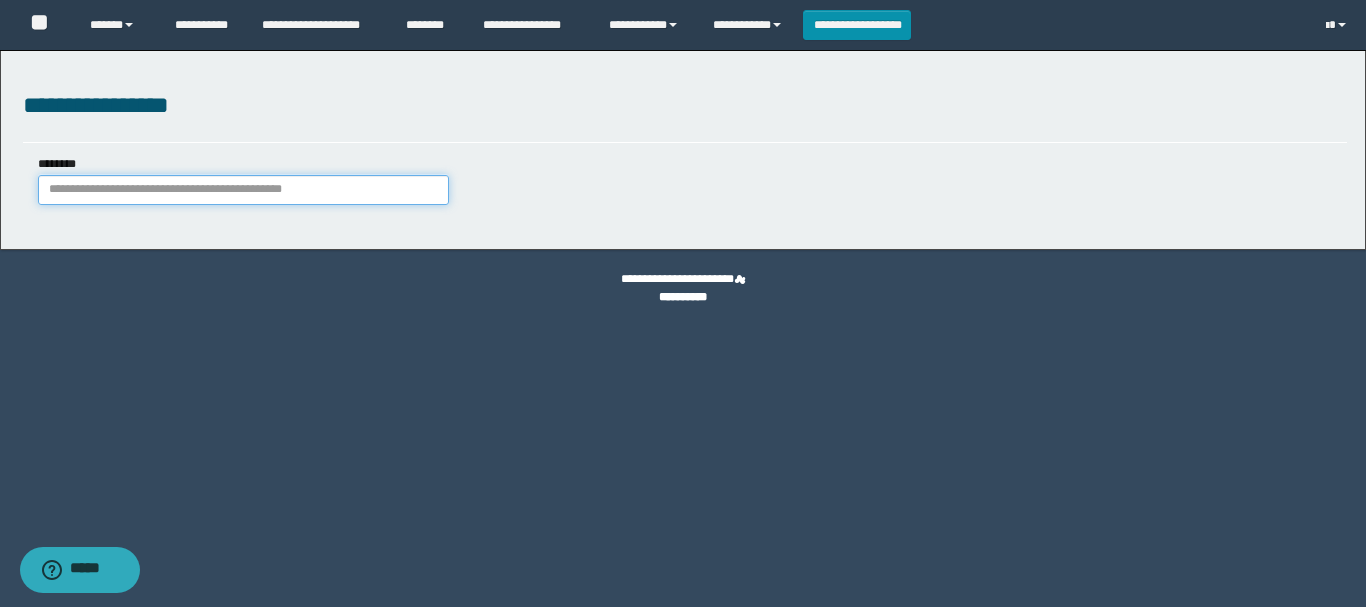 scroll, scrollTop: 0, scrollLeft: 0, axis: both 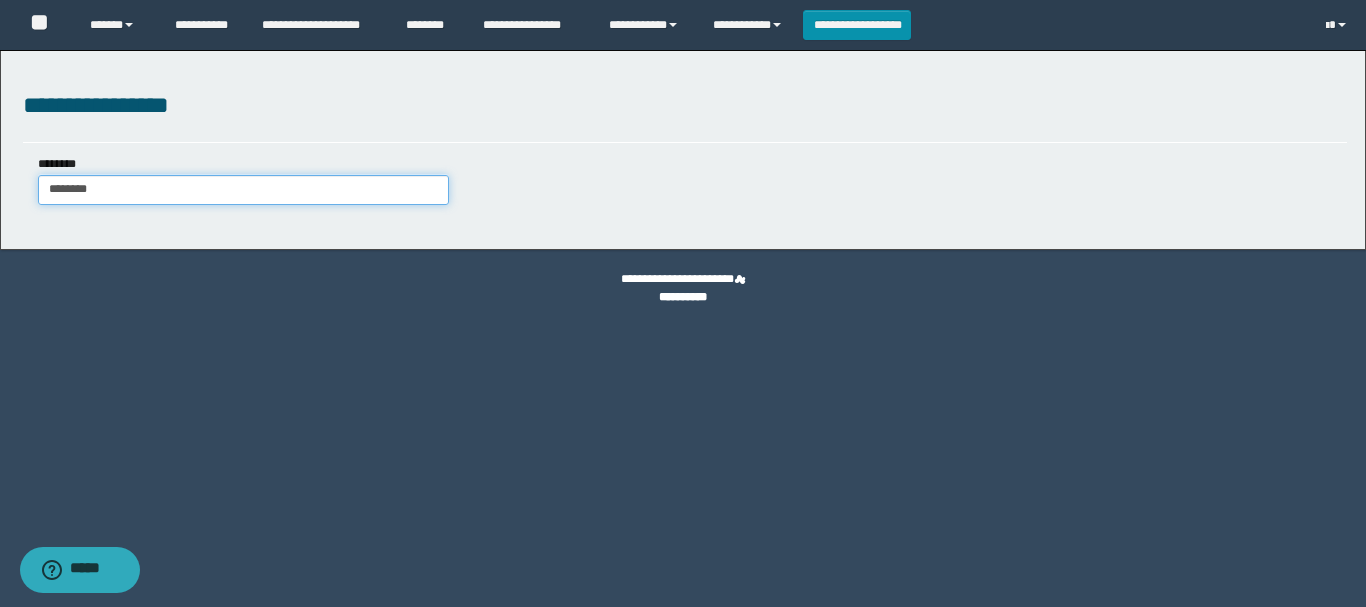 type on "********" 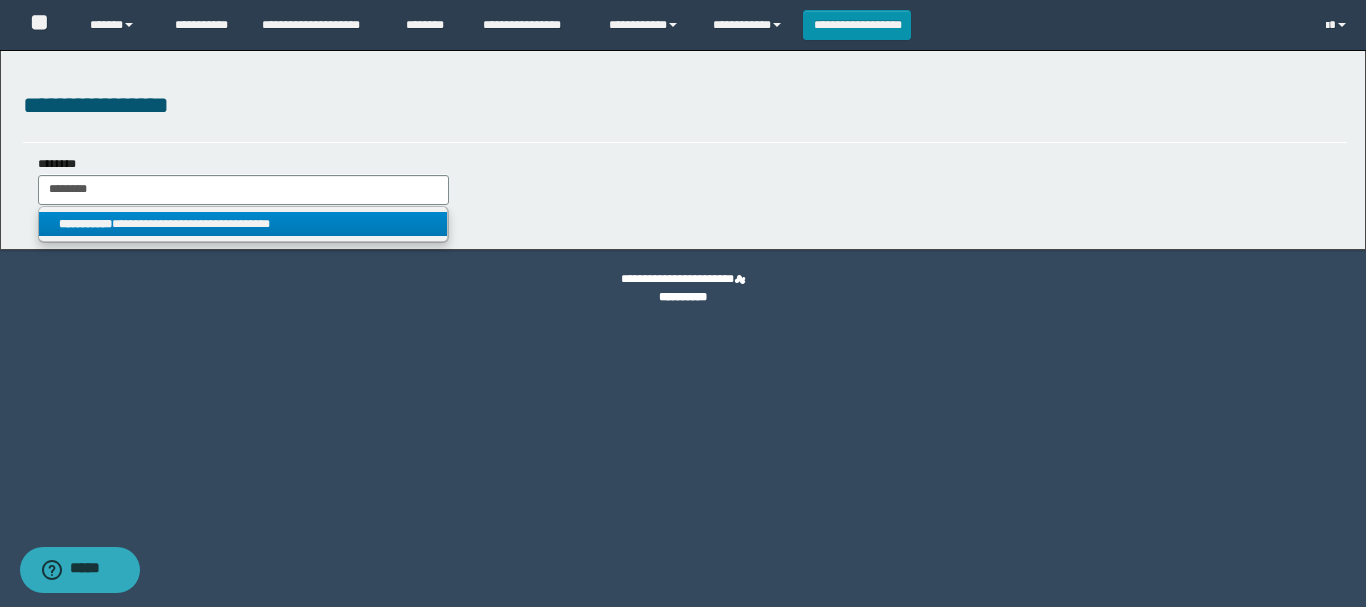 click on "**********" at bounding box center [243, 224] 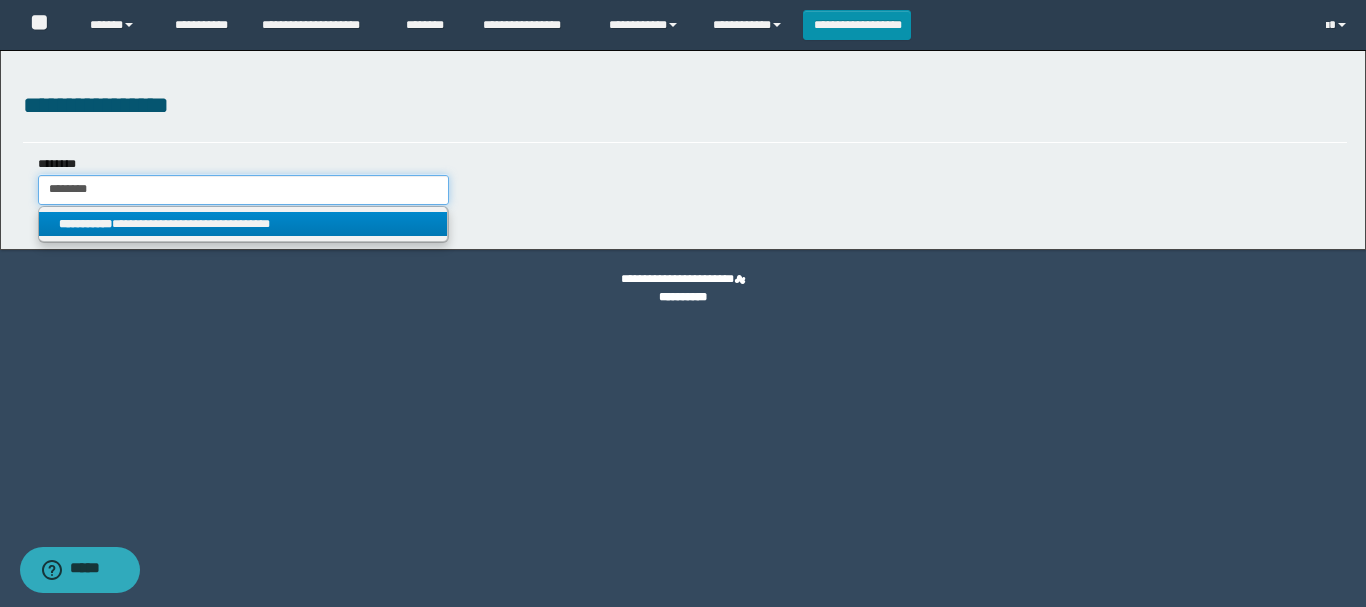 type 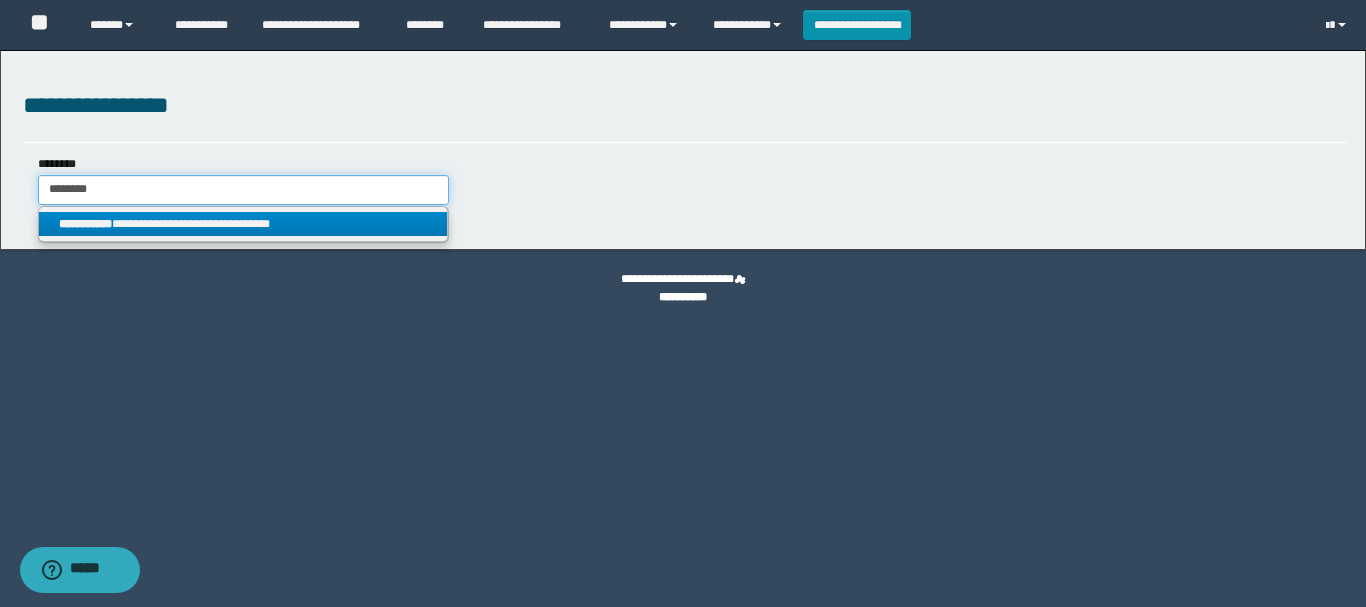 type on "**********" 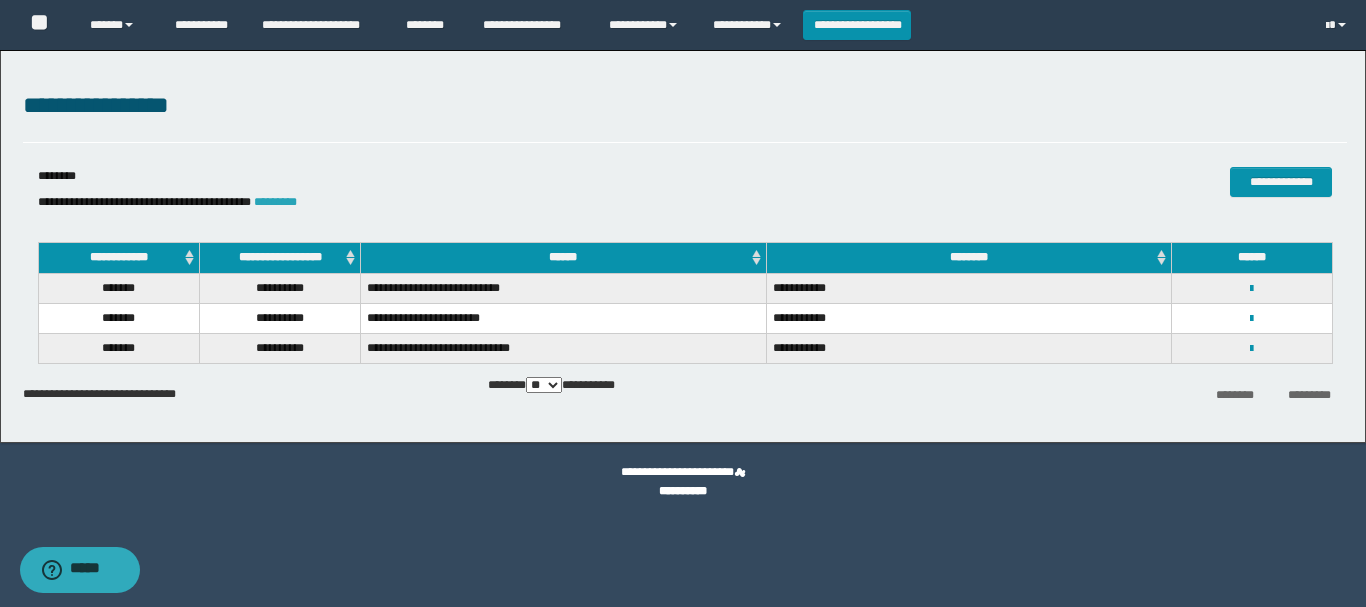 click on "*********" at bounding box center [275, 202] 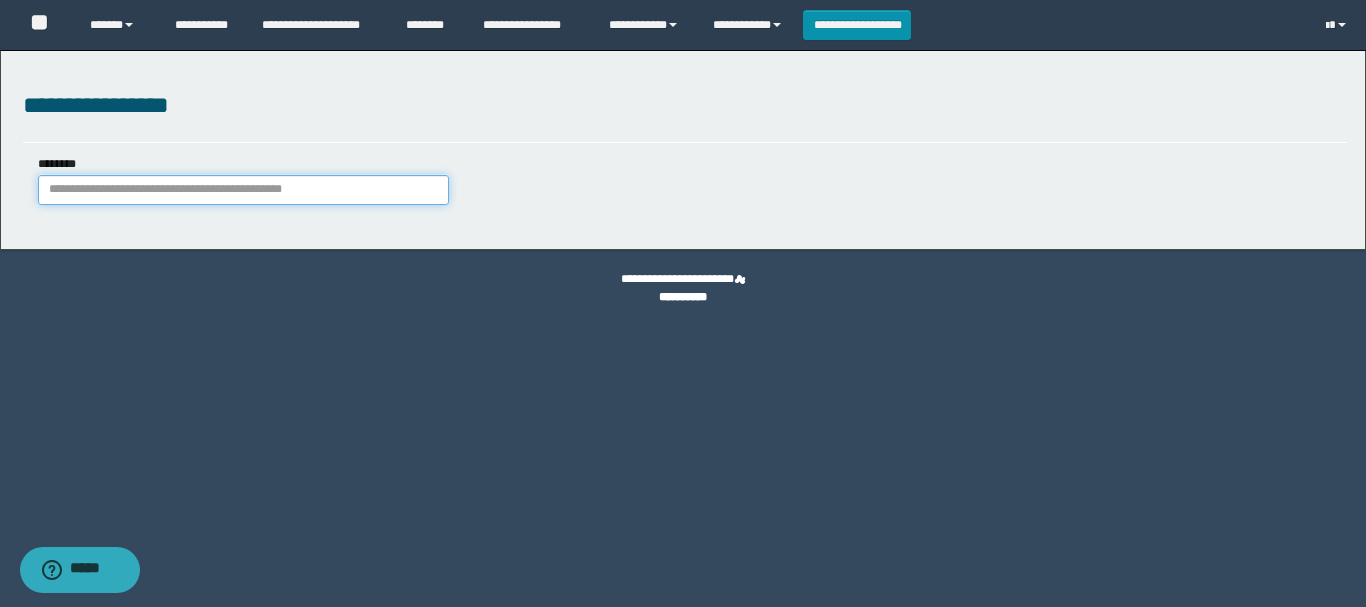 click on "********" at bounding box center (243, 190) 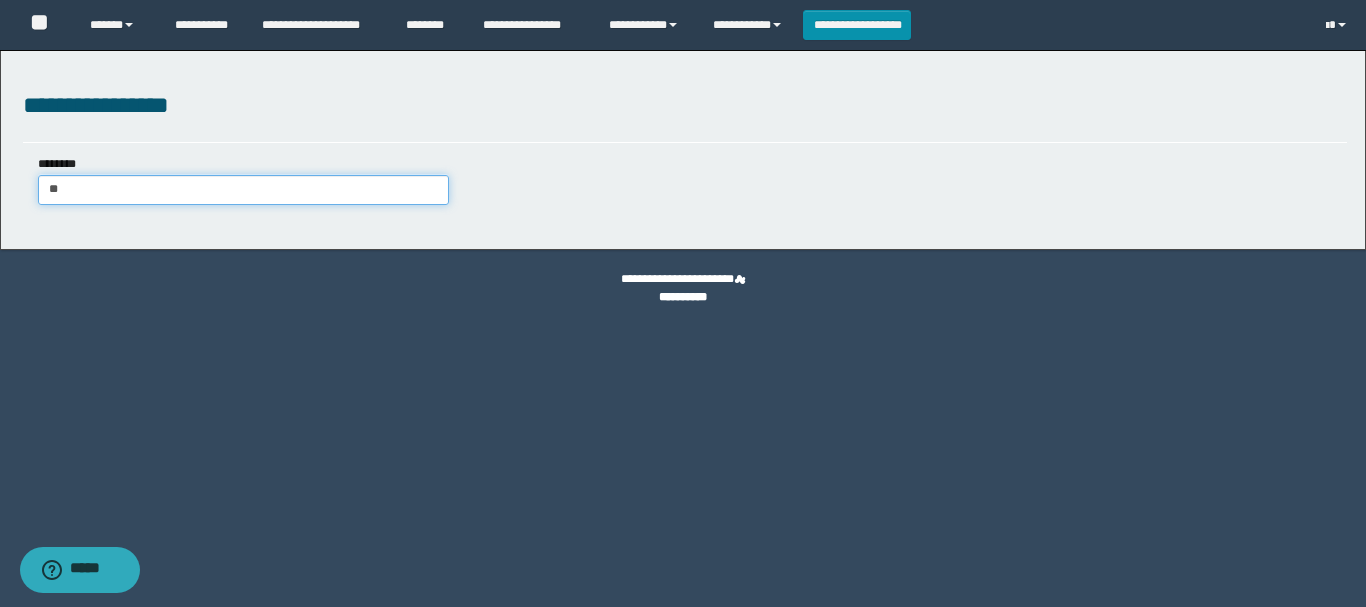 type on "*" 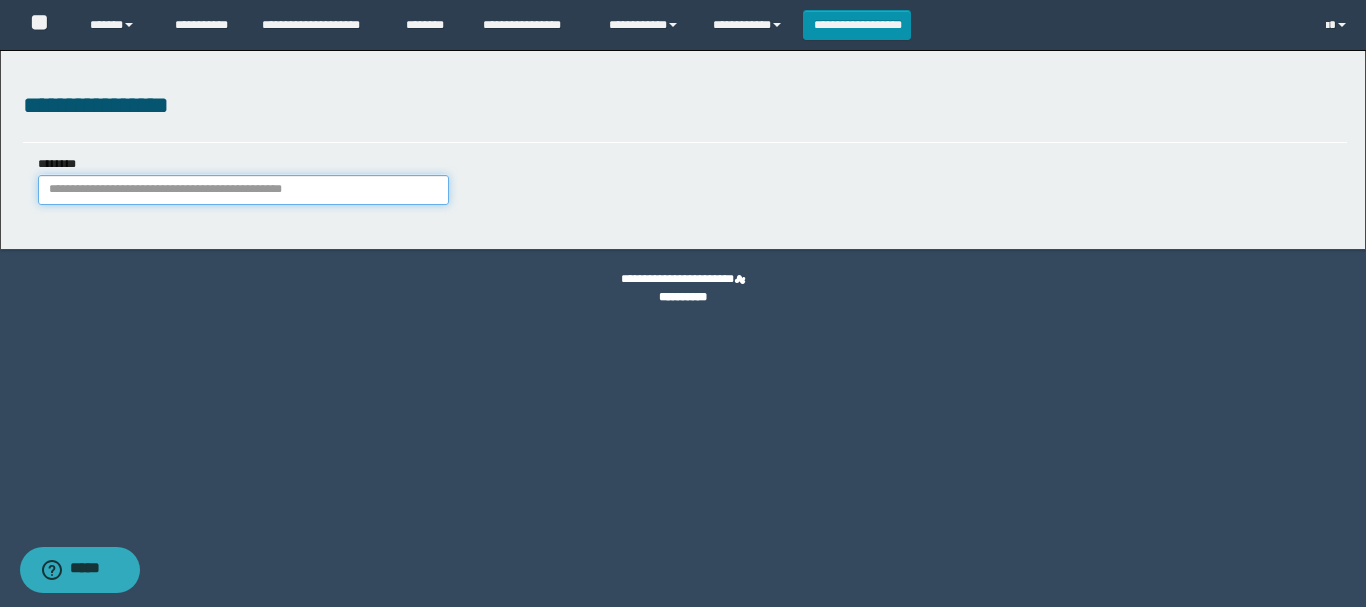 paste on "*********" 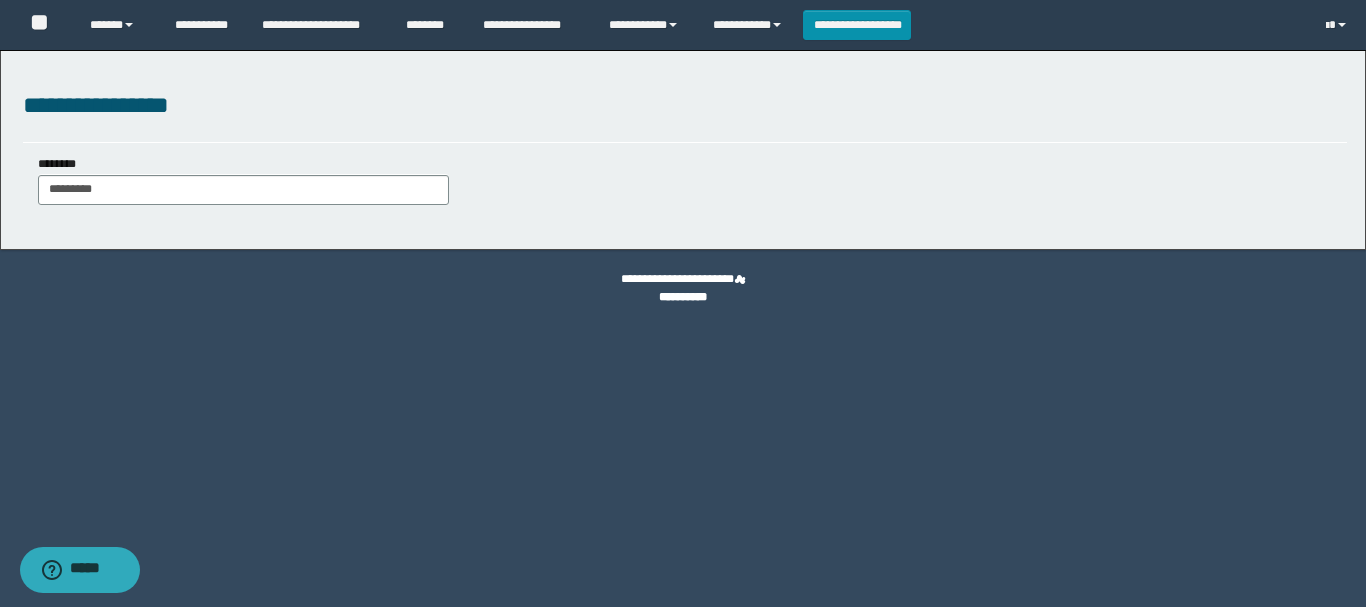 click on "**********" at bounding box center [683, 150] 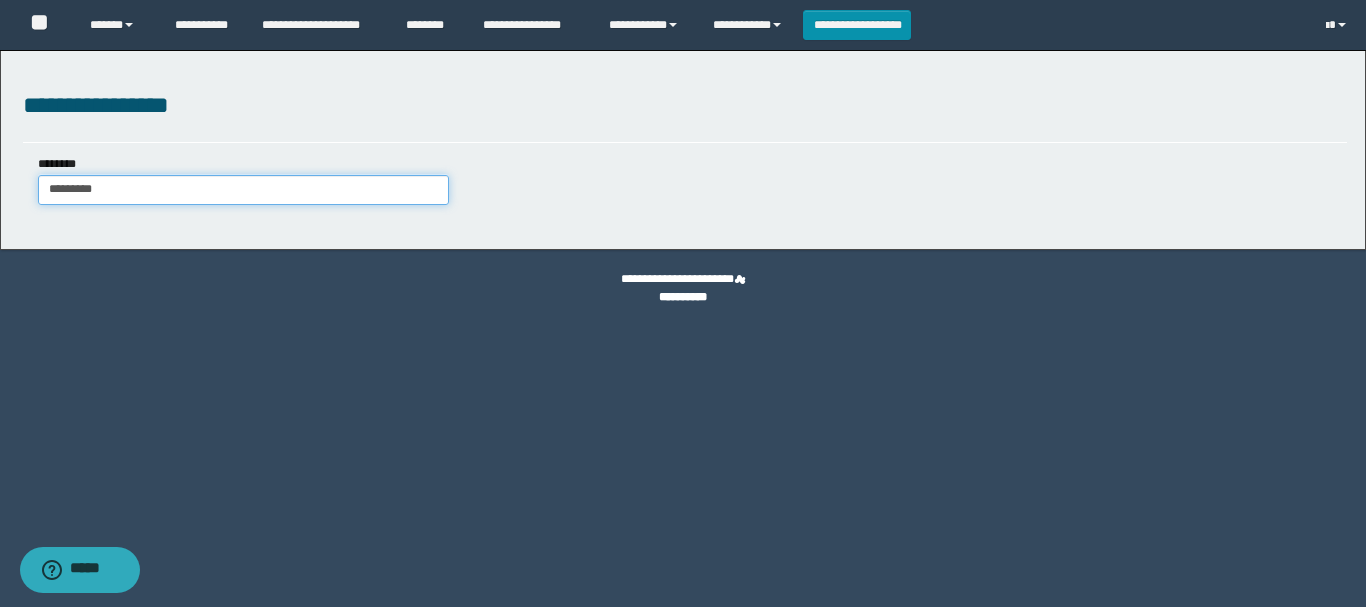 drag, startPoint x: 9, startPoint y: 194, endPoint x: 0, endPoint y: 204, distance: 13.453624 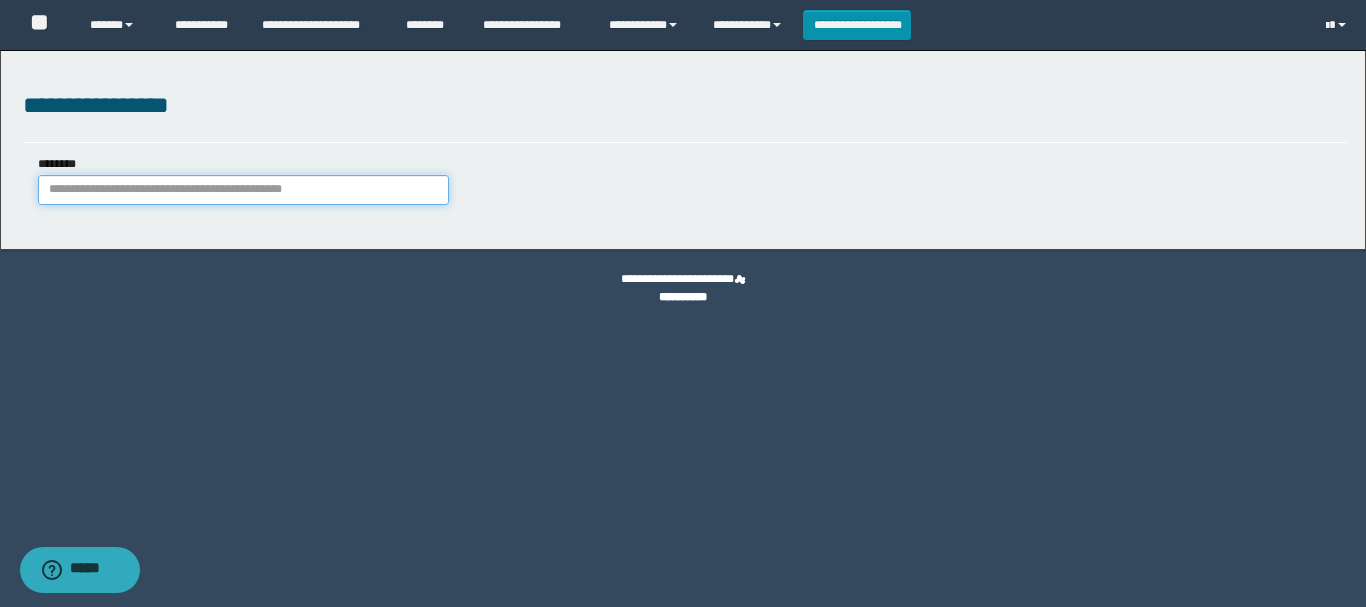 paste on "*********" 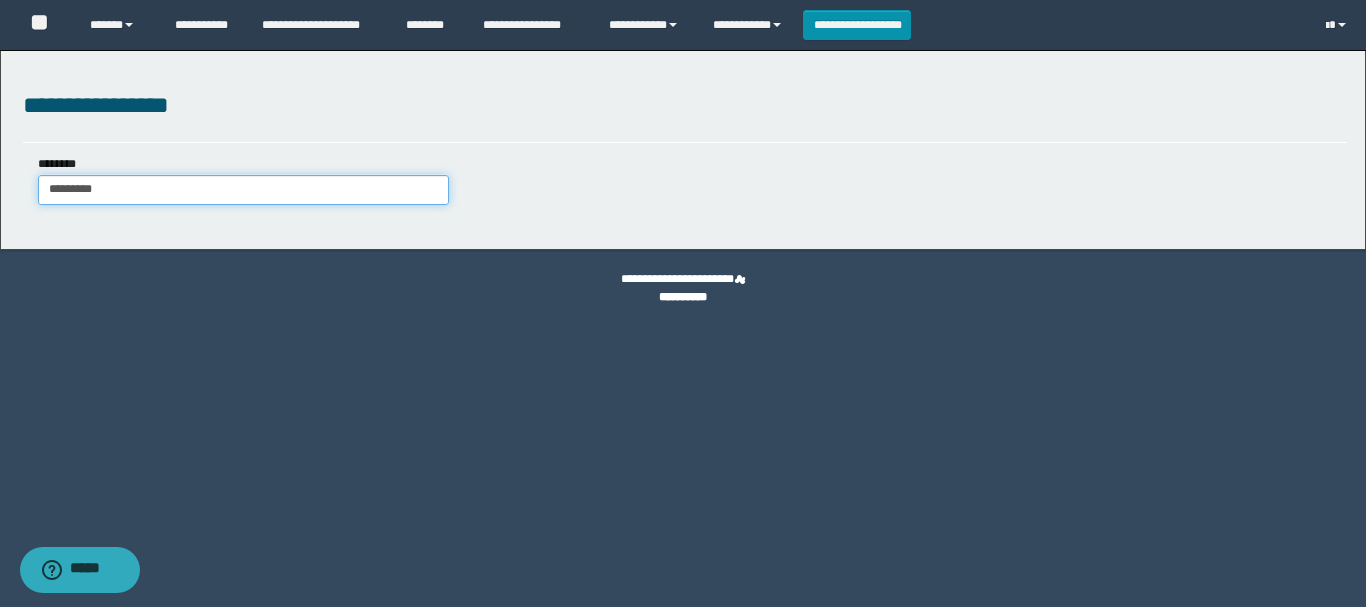type on "**********" 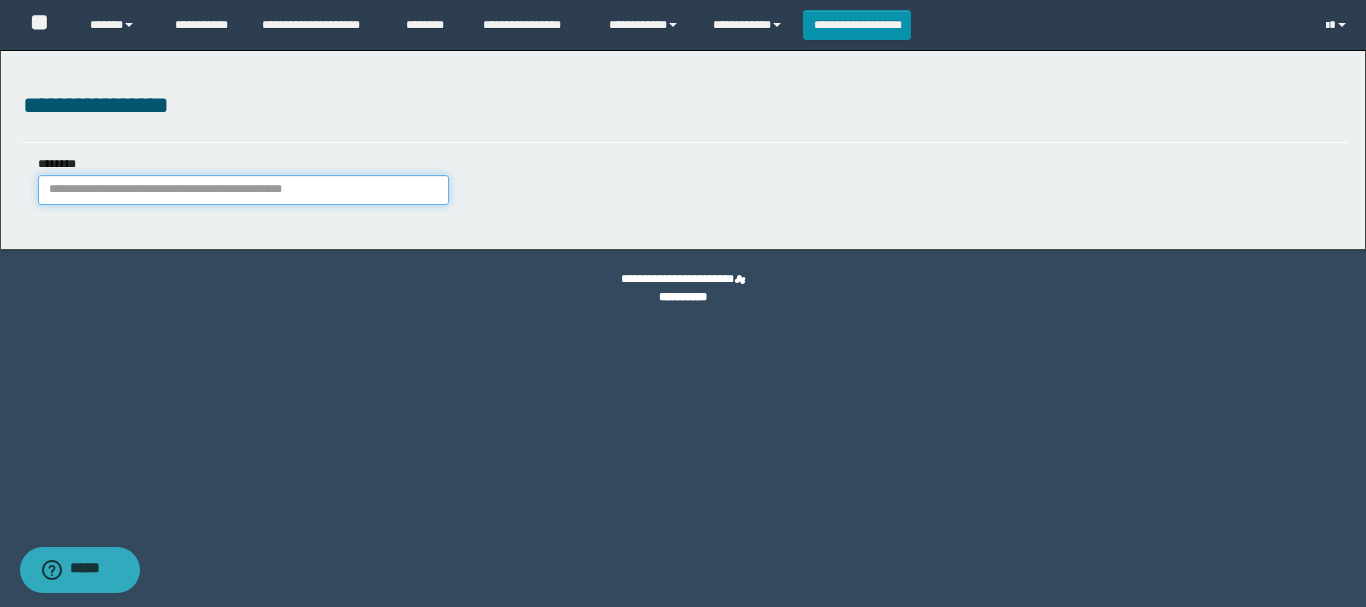 paste on "**********" 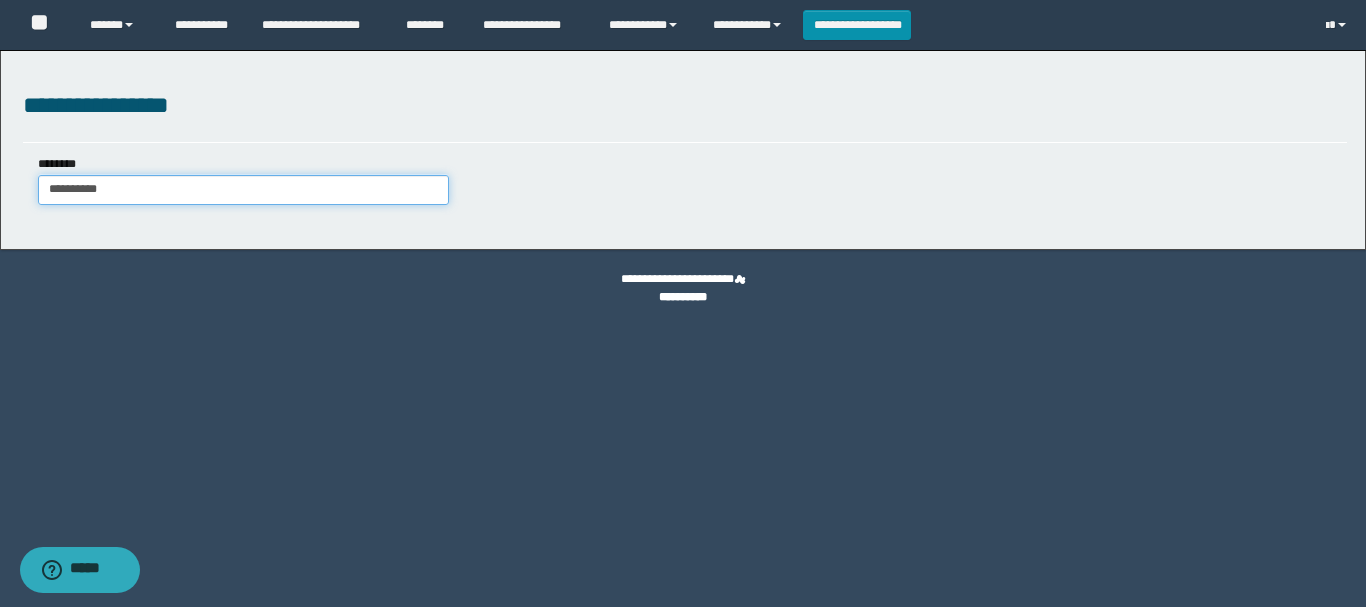 type on "**********" 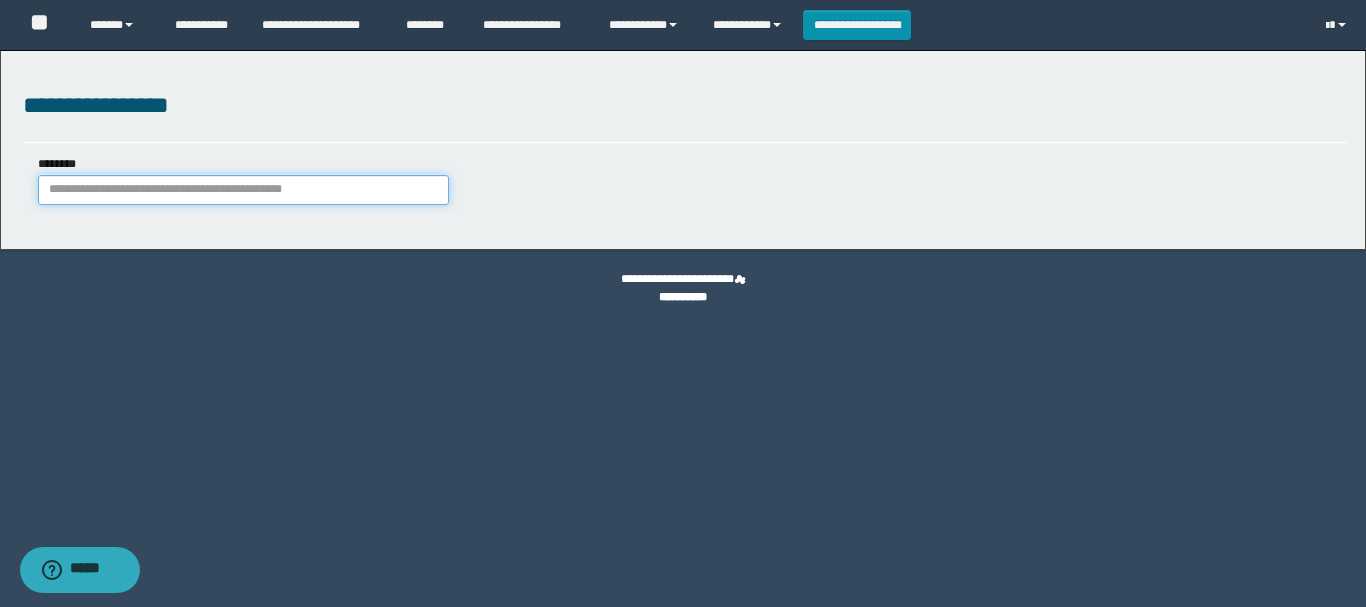 paste on "**********" 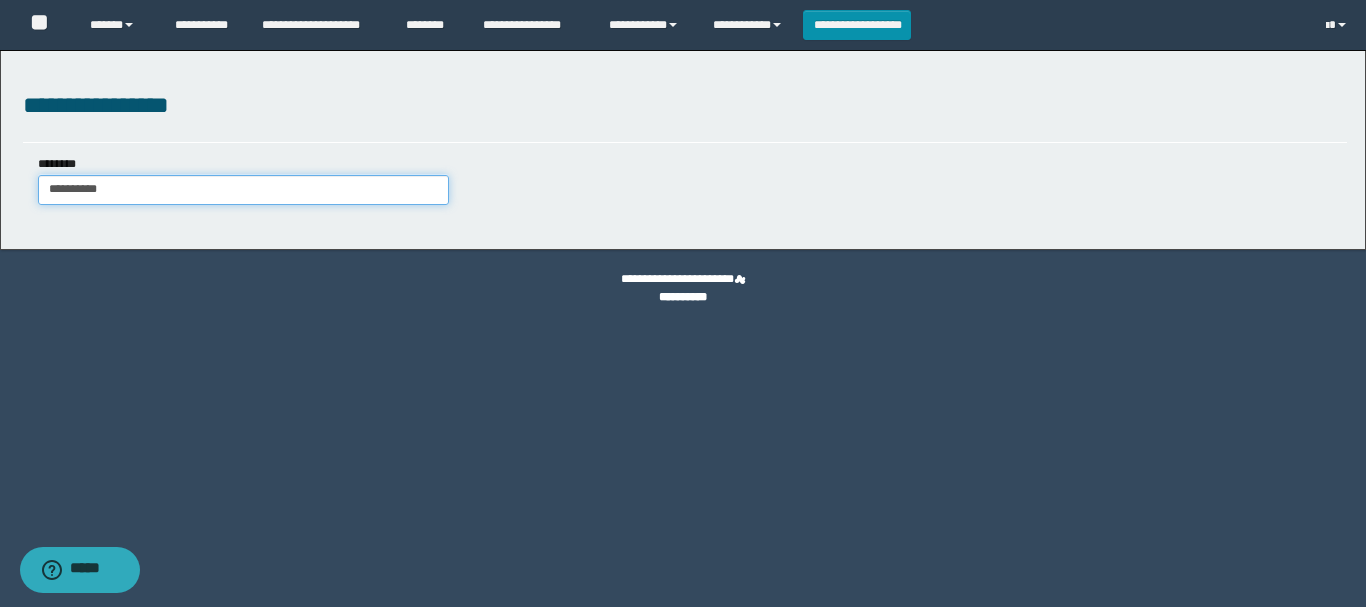 type on "*********" 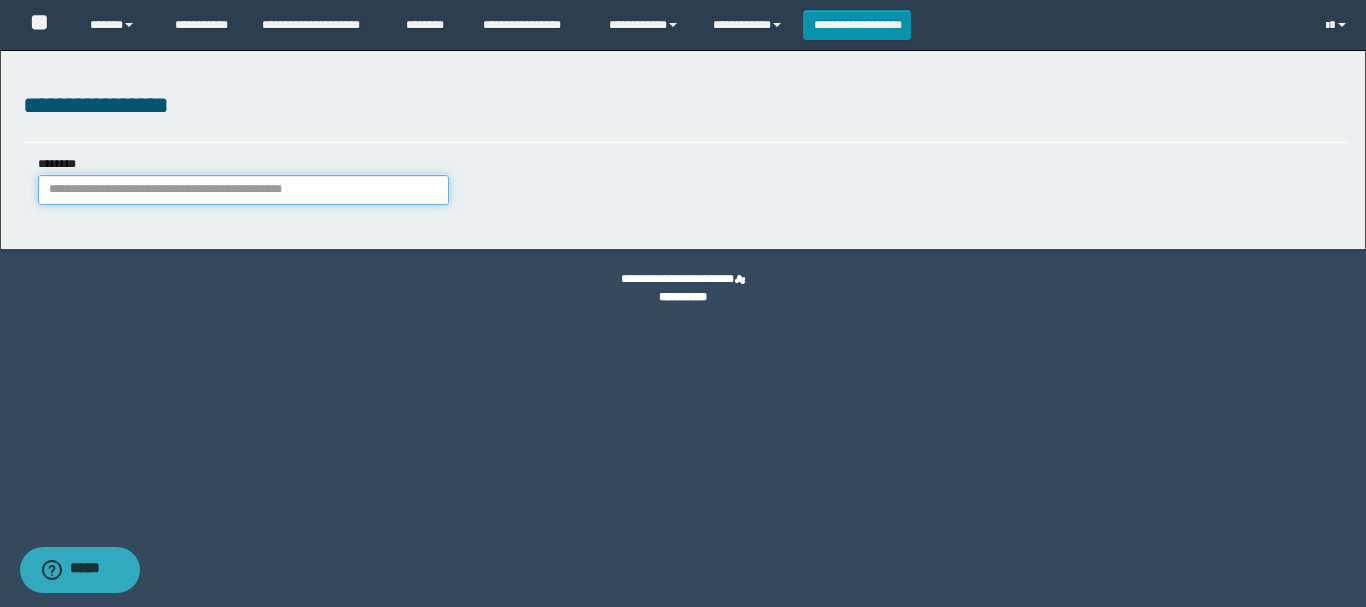 click on "********" at bounding box center [243, 190] 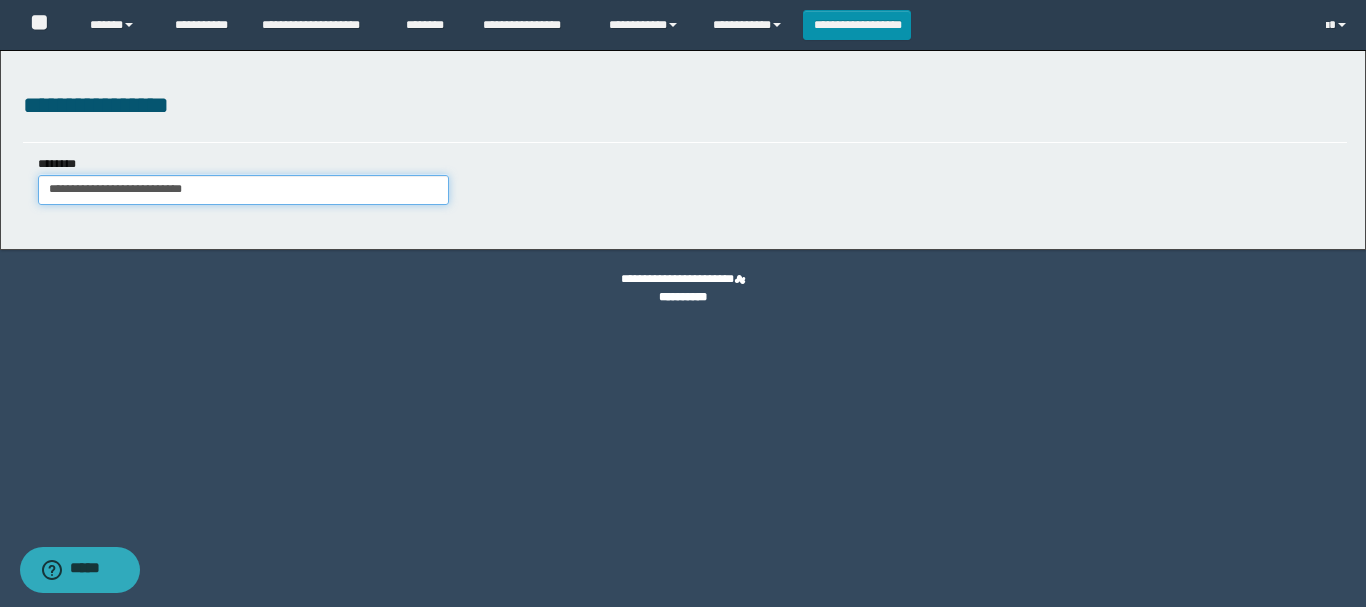 type on "**********" 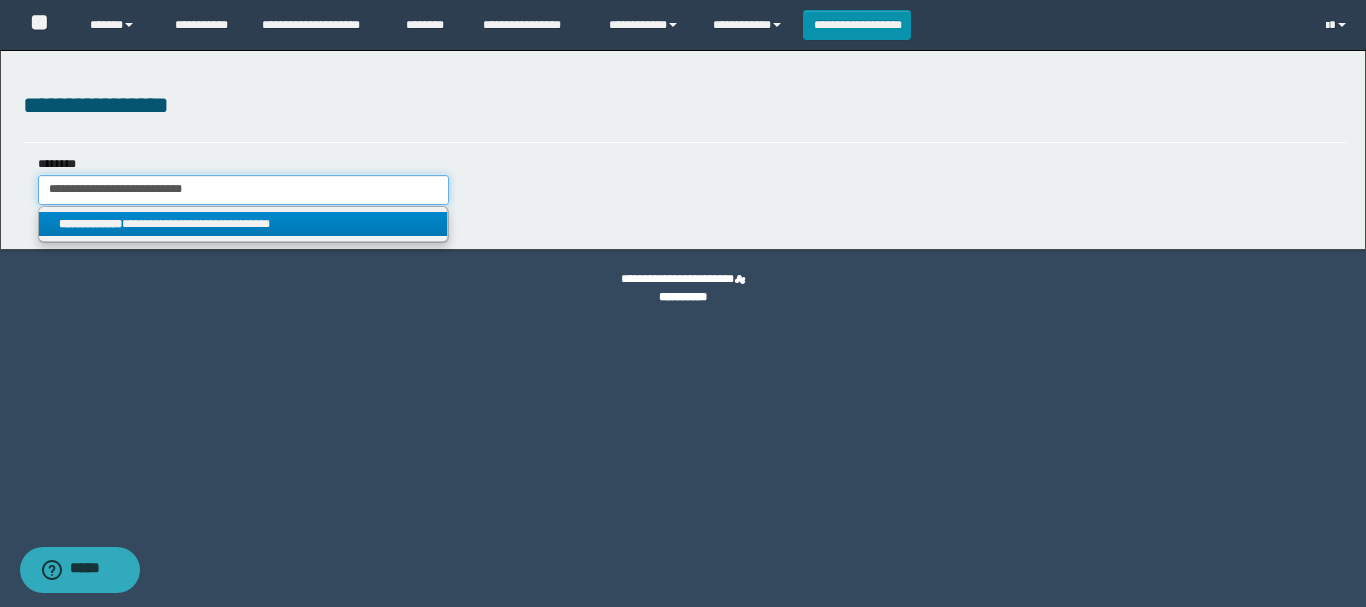 type on "**********" 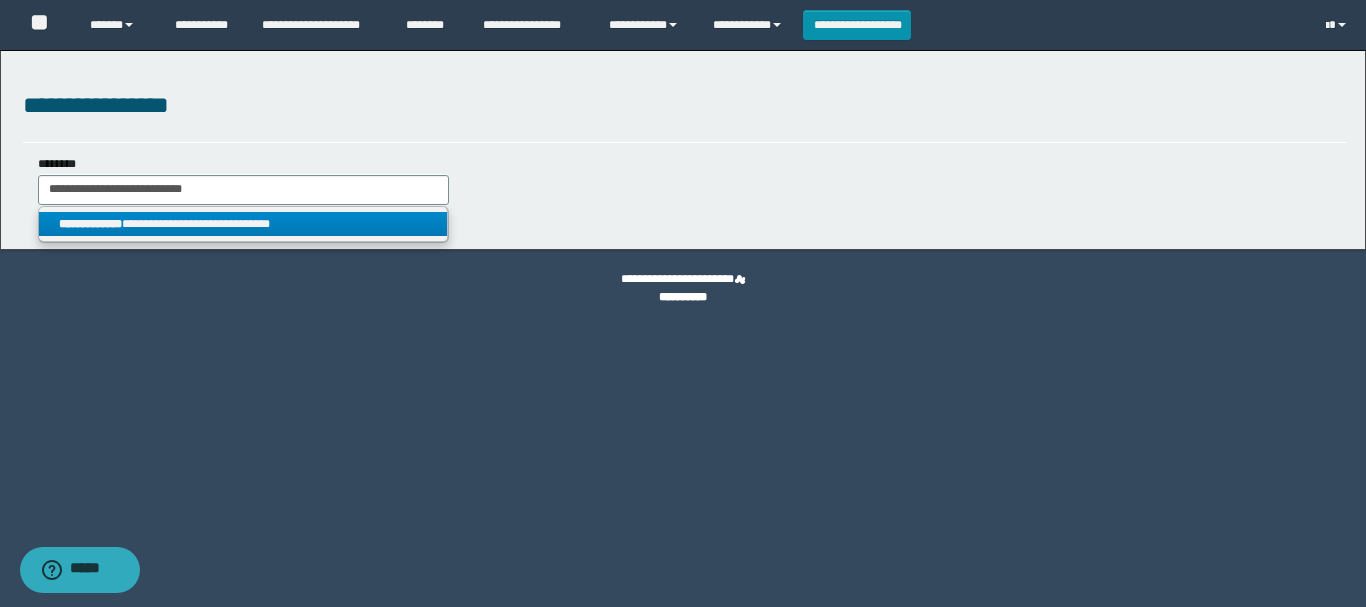 click on "**********" at bounding box center [243, 224] 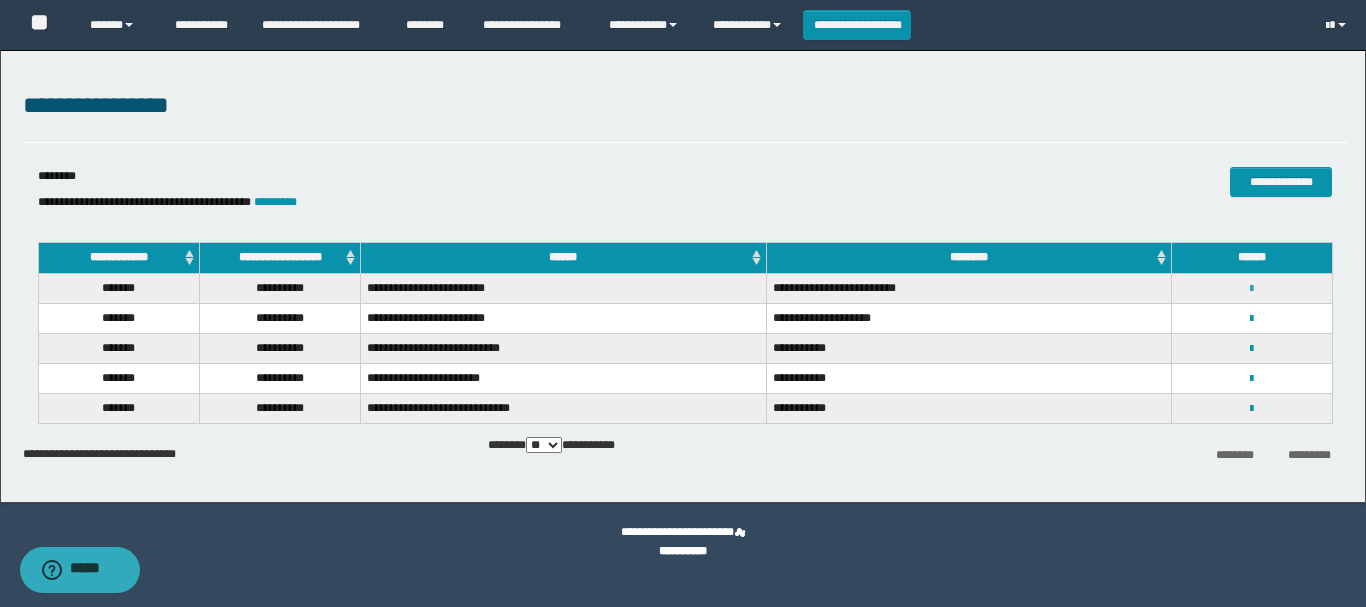 click at bounding box center [1251, 289] 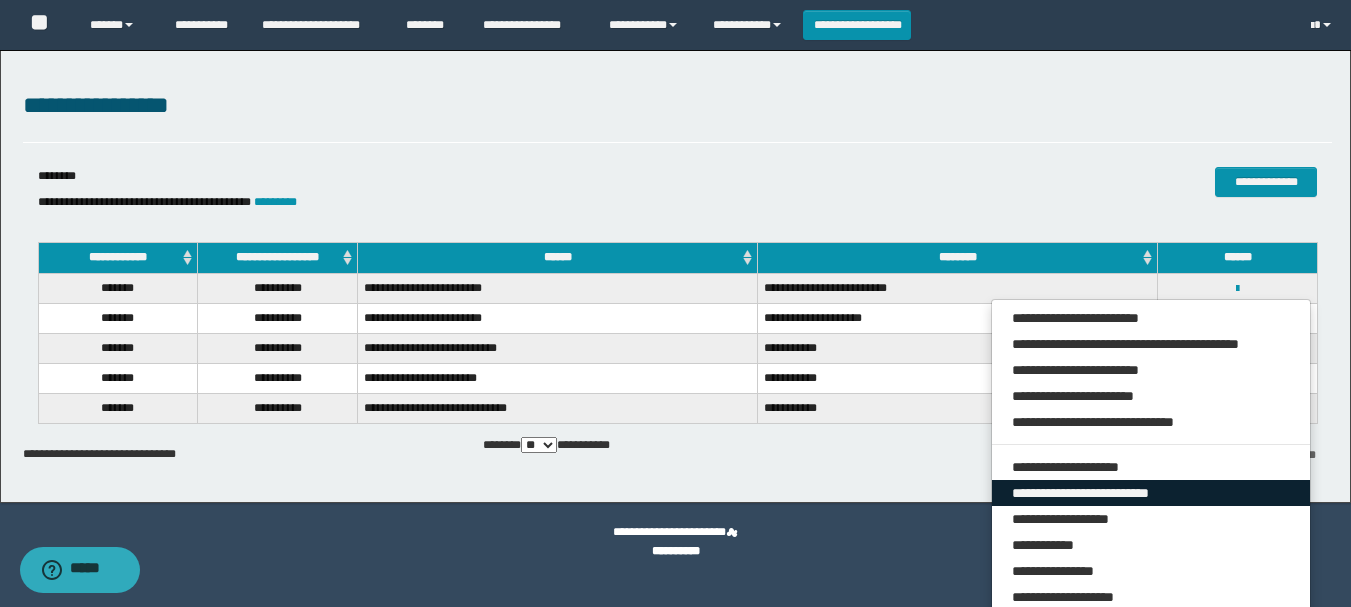 click on "**********" at bounding box center (1151, 493) 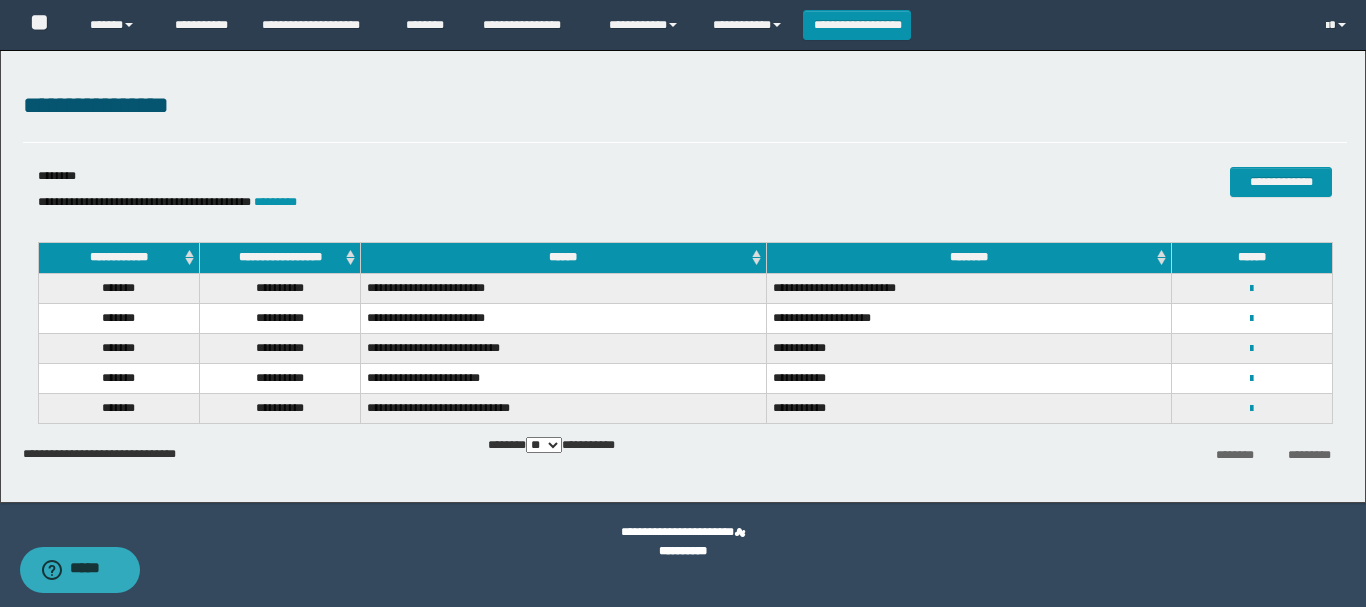 select on "***" 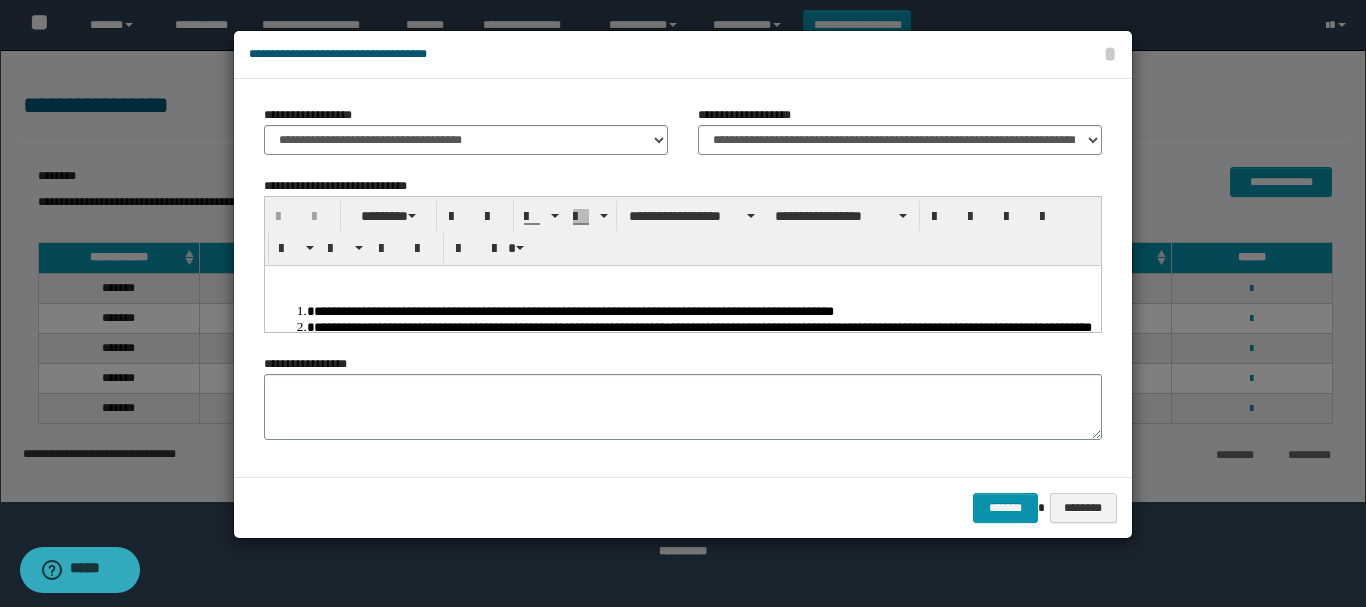 click at bounding box center [683, 281] 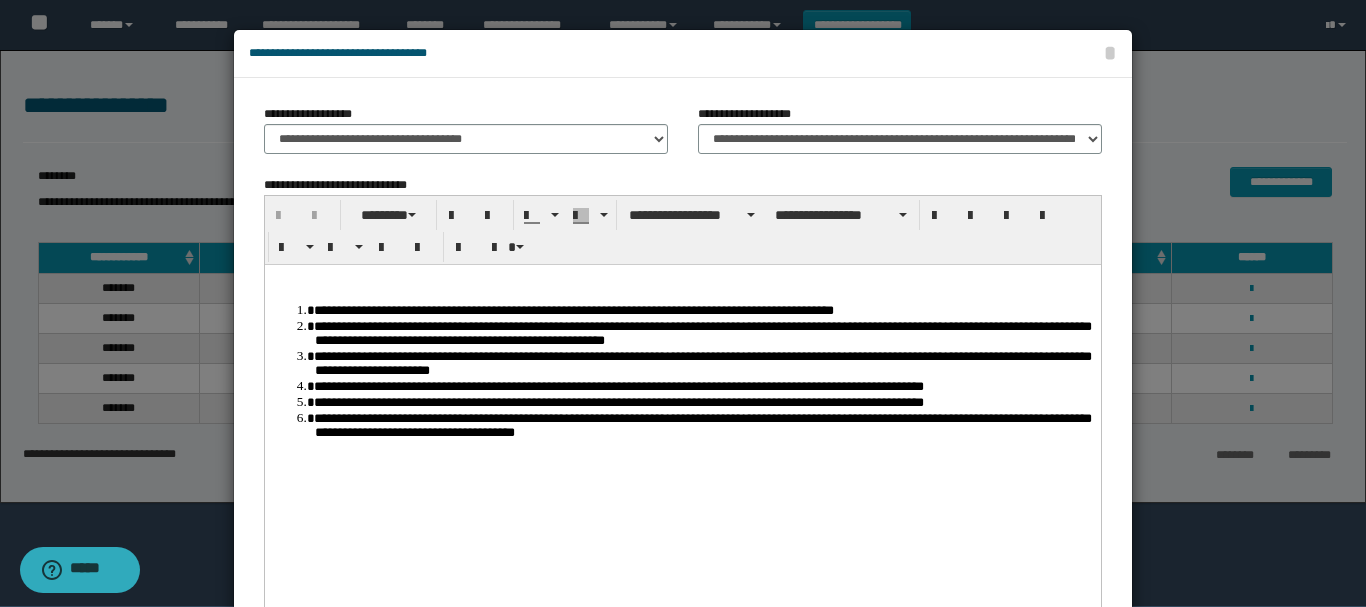 scroll, scrollTop: 0, scrollLeft: 0, axis: both 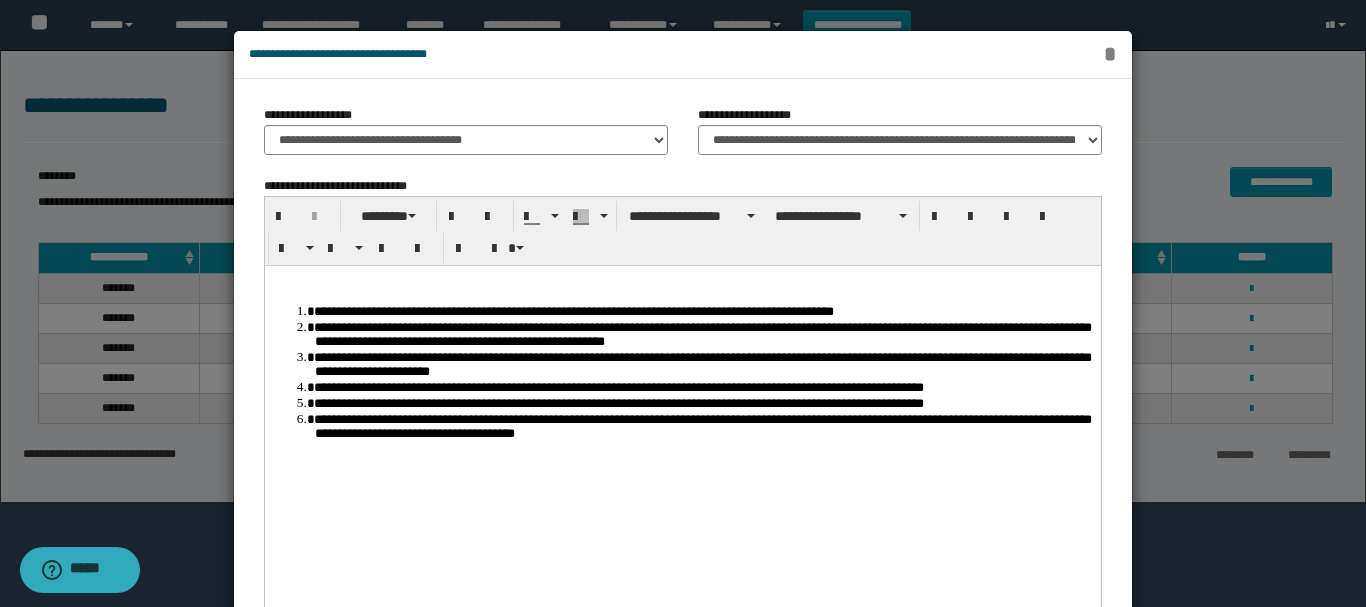 click on "*" at bounding box center [1109, 54] 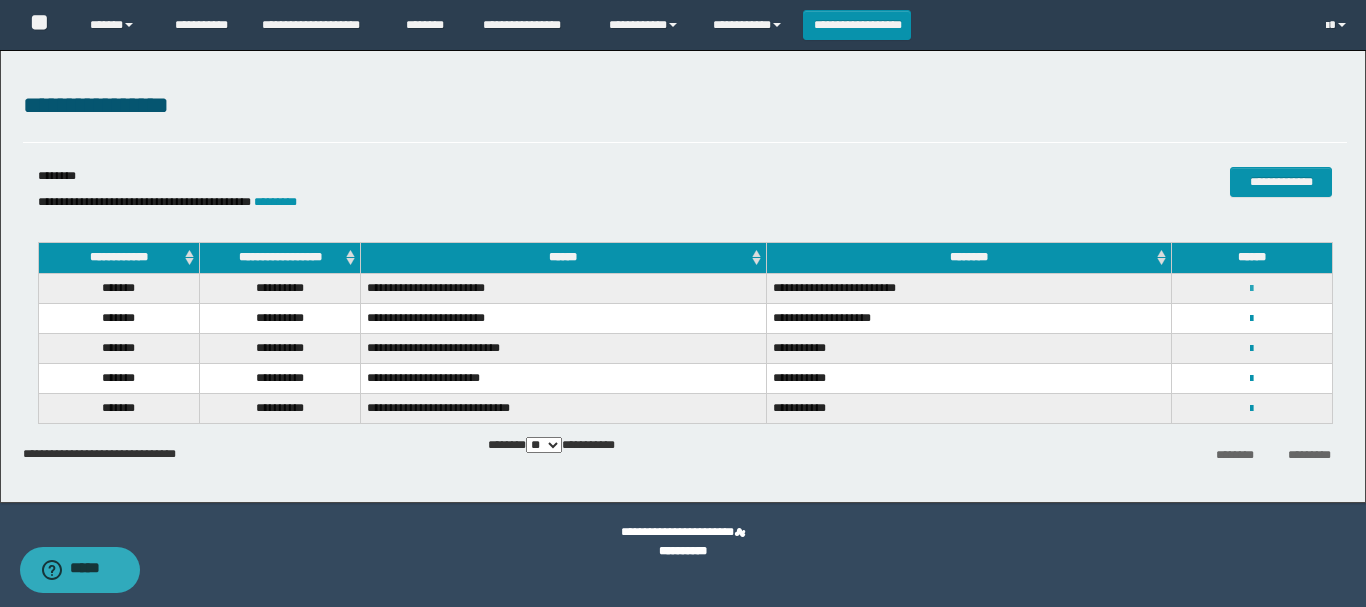 click on "**********" at bounding box center (1252, 288) 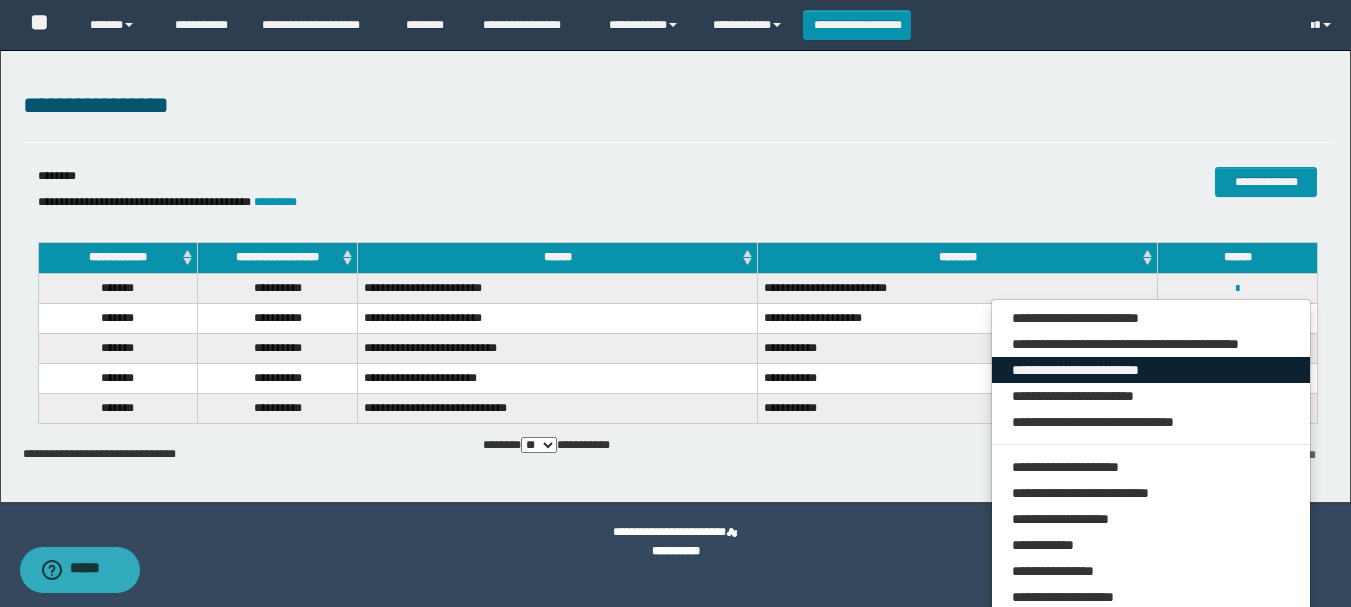 click on "**********" at bounding box center [1151, 370] 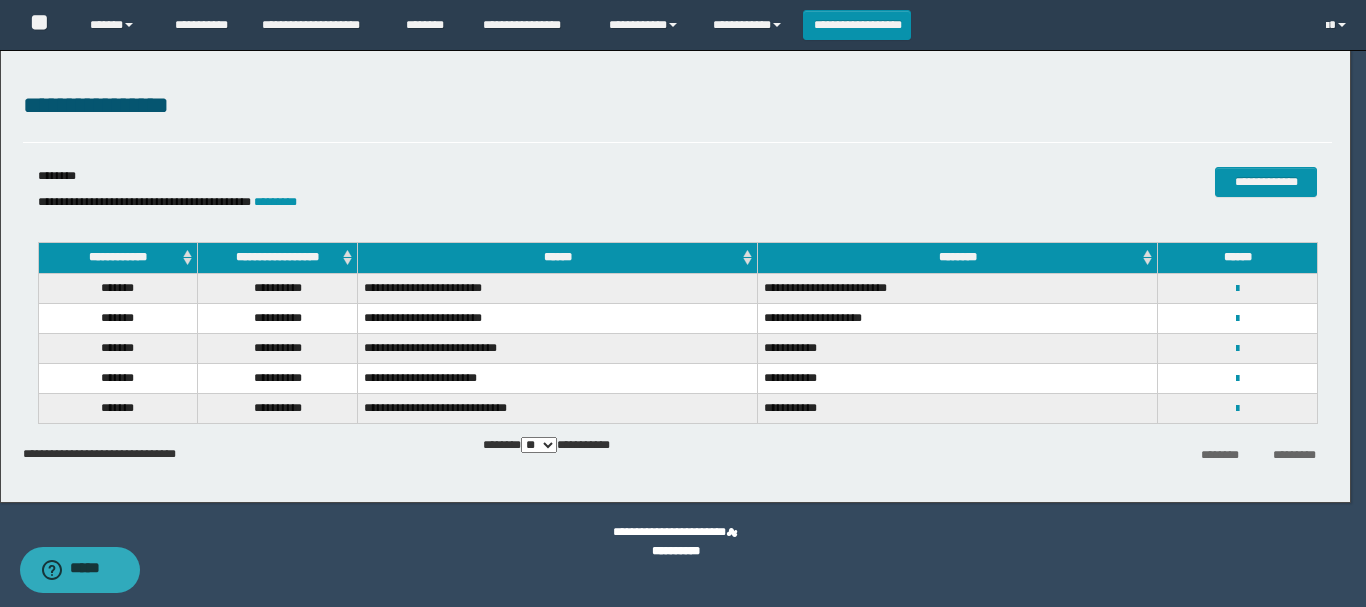 click on "**********" at bounding box center [675, 303] 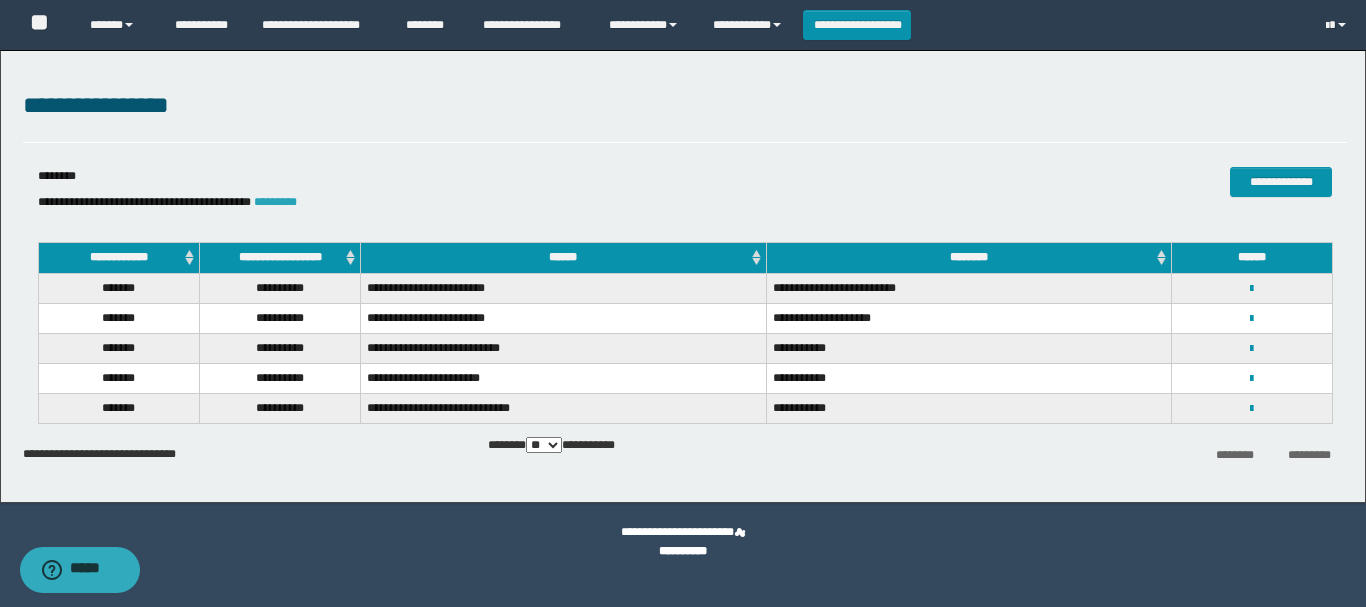 click on "*********" at bounding box center [275, 202] 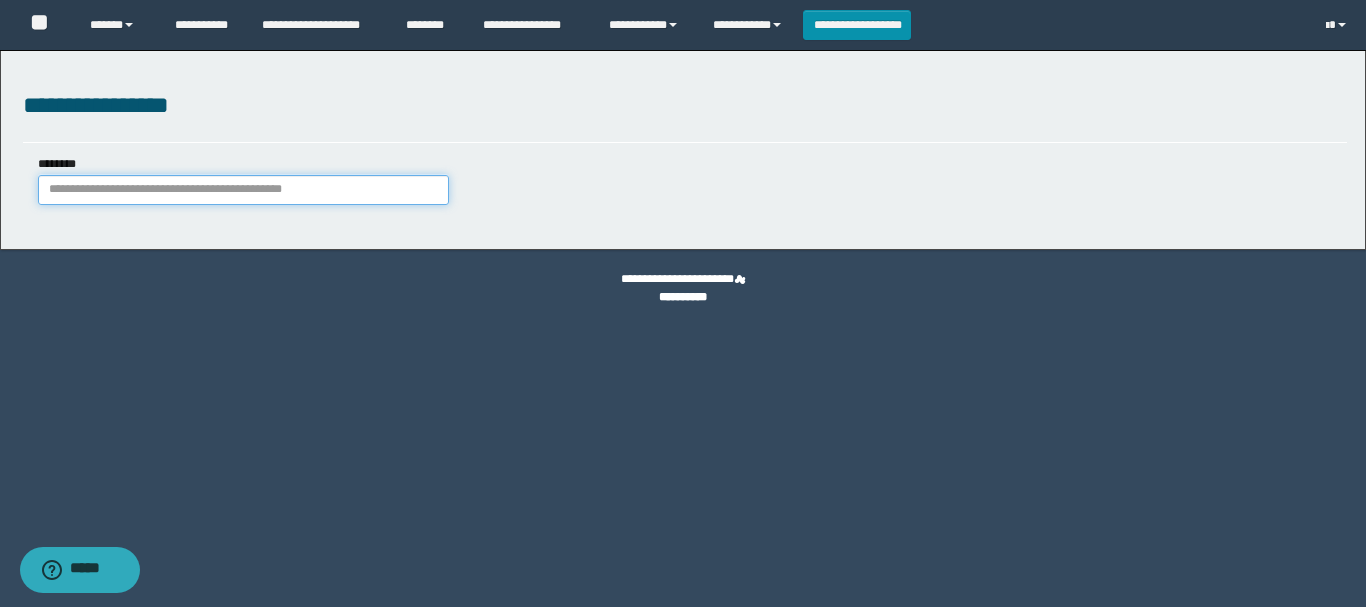 click on "********" at bounding box center [243, 190] 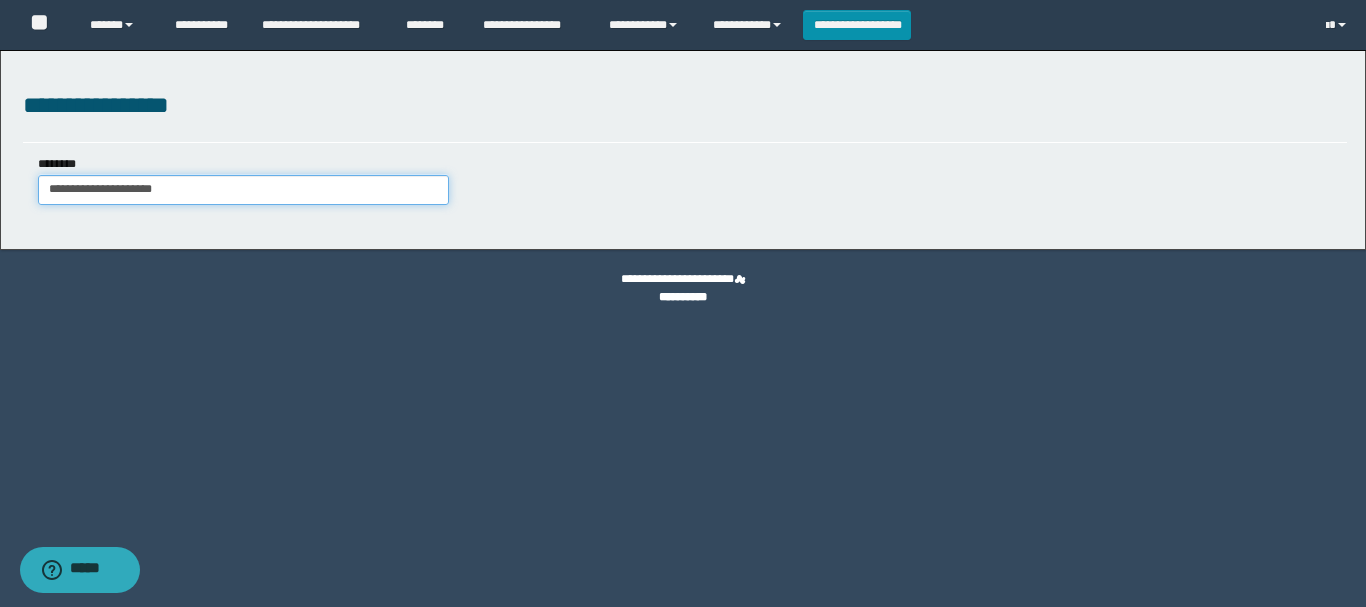 type on "**********" 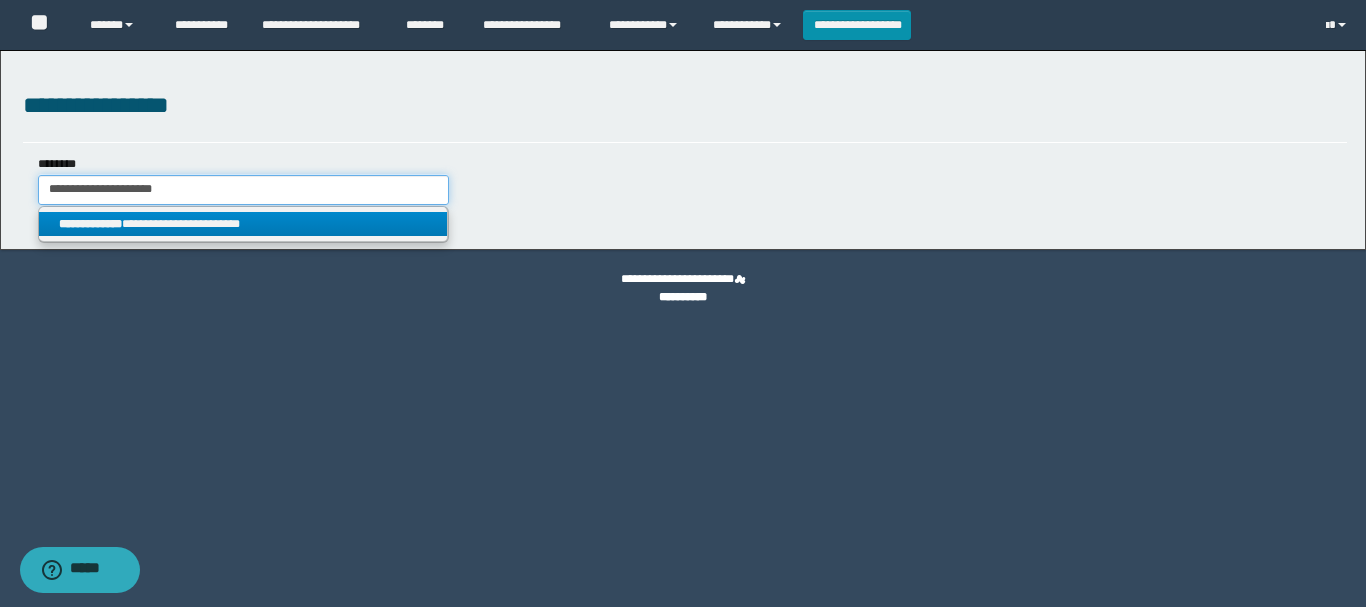 type on "**********" 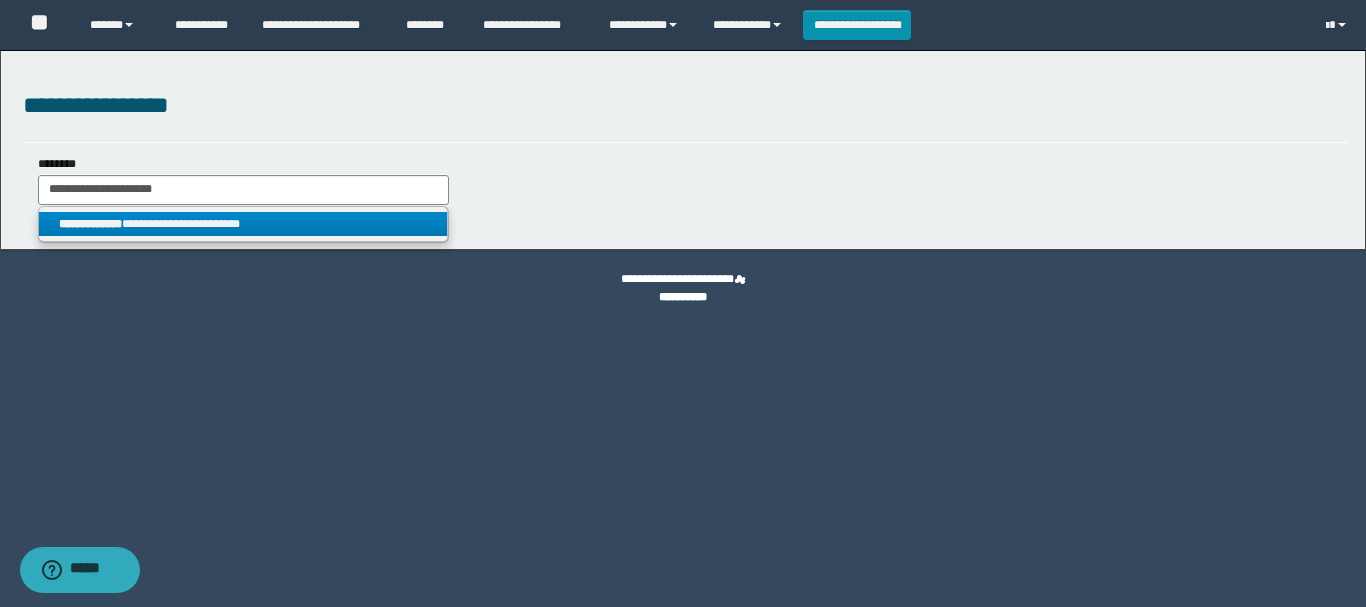 click on "**********" at bounding box center (243, 224) 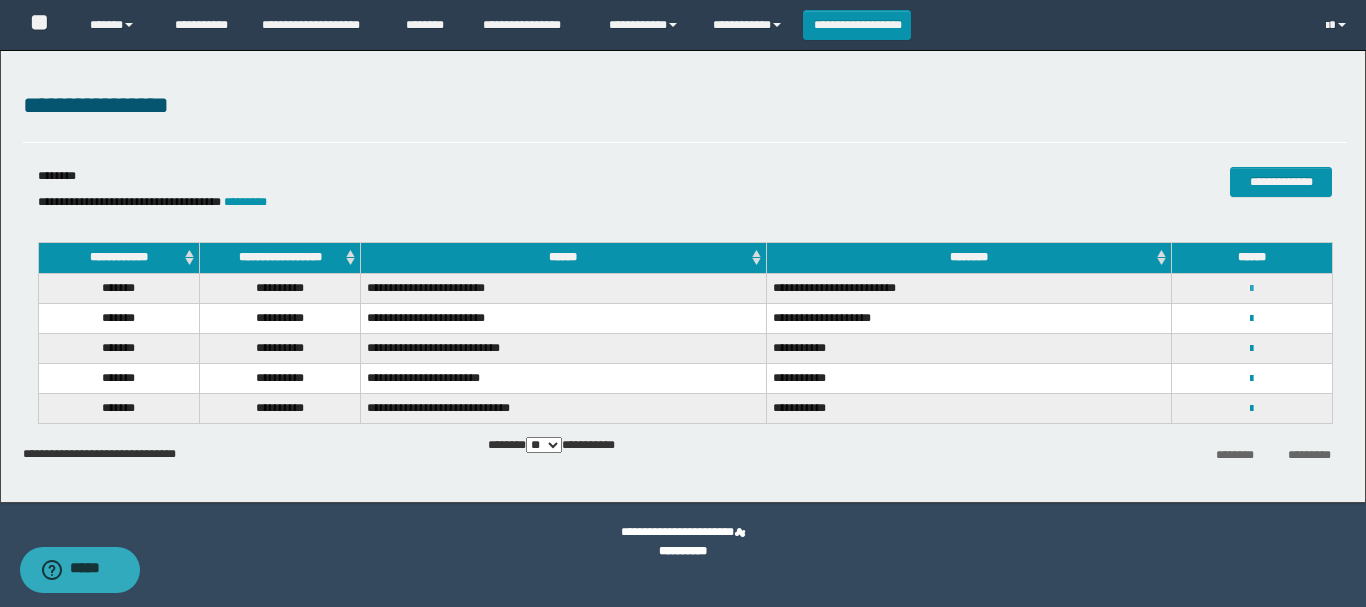 click at bounding box center [1251, 289] 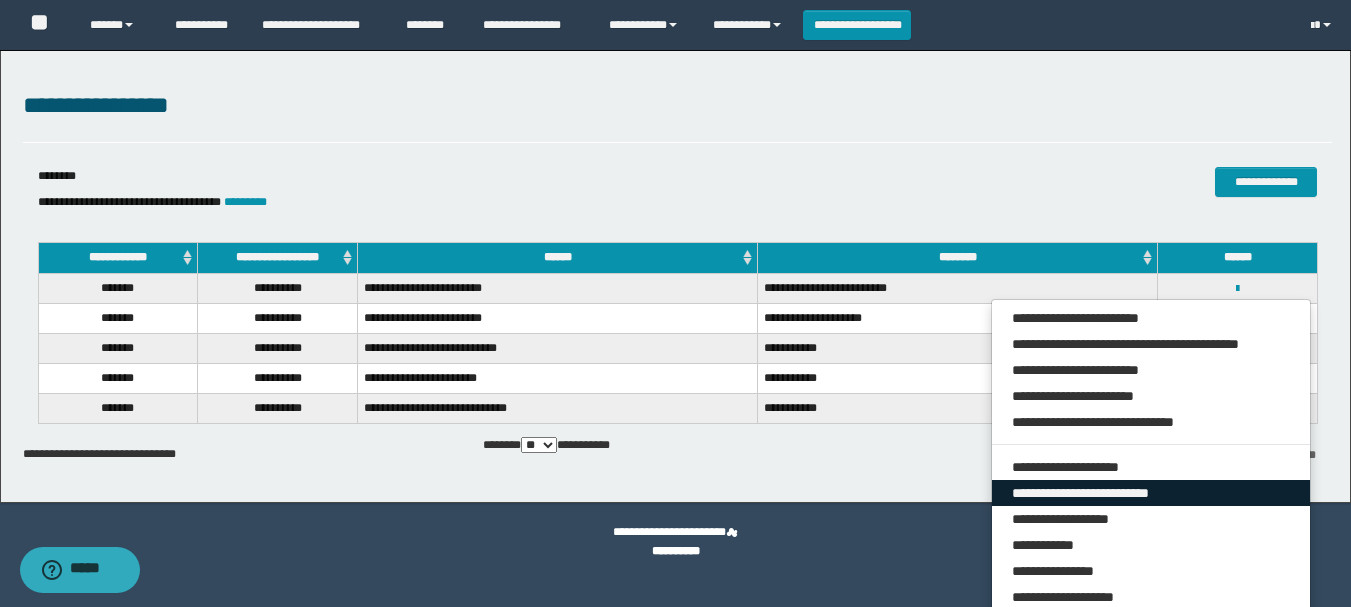 click on "**********" at bounding box center [1151, 493] 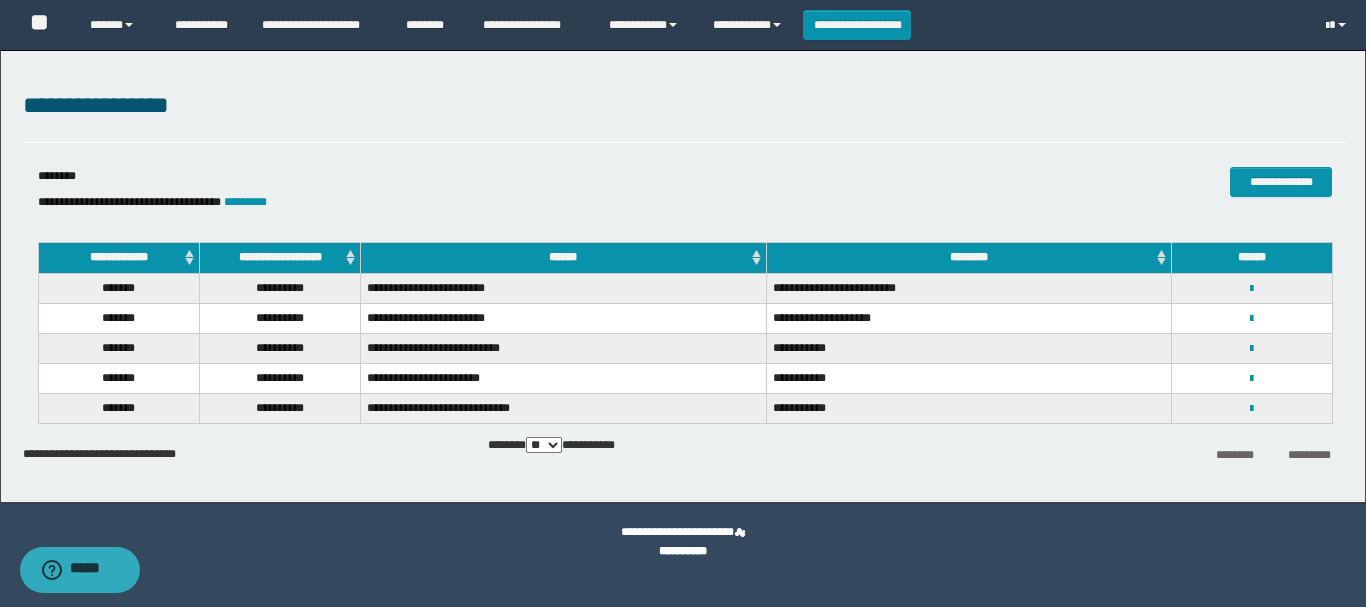select on "***" 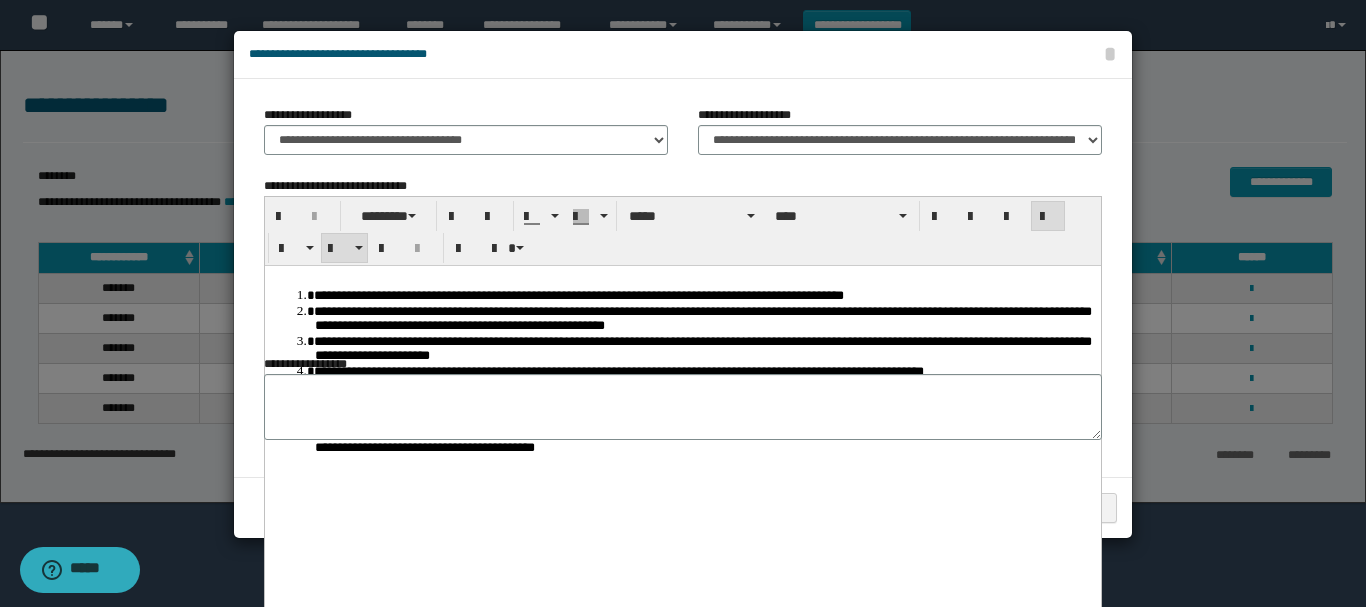 click on "**********" at bounding box center [703, 294] 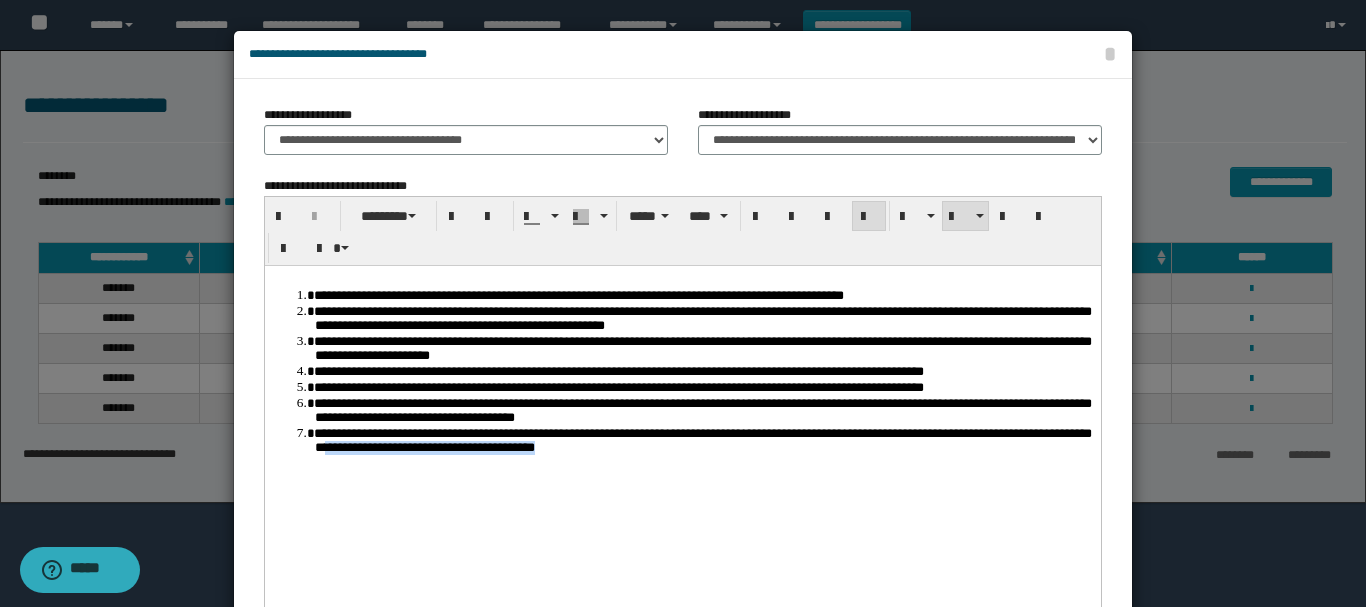 drag, startPoint x: 893, startPoint y: 532, endPoint x: 673, endPoint y: 561, distance: 221.90314 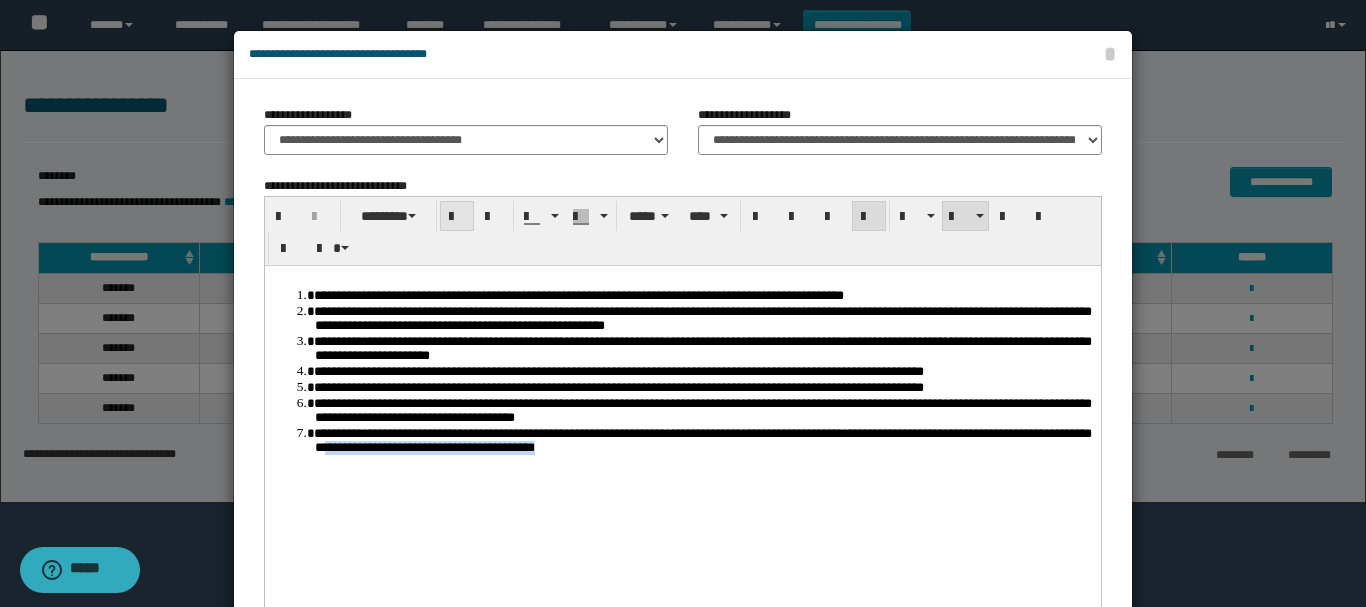 click at bounding box center (457, 217) 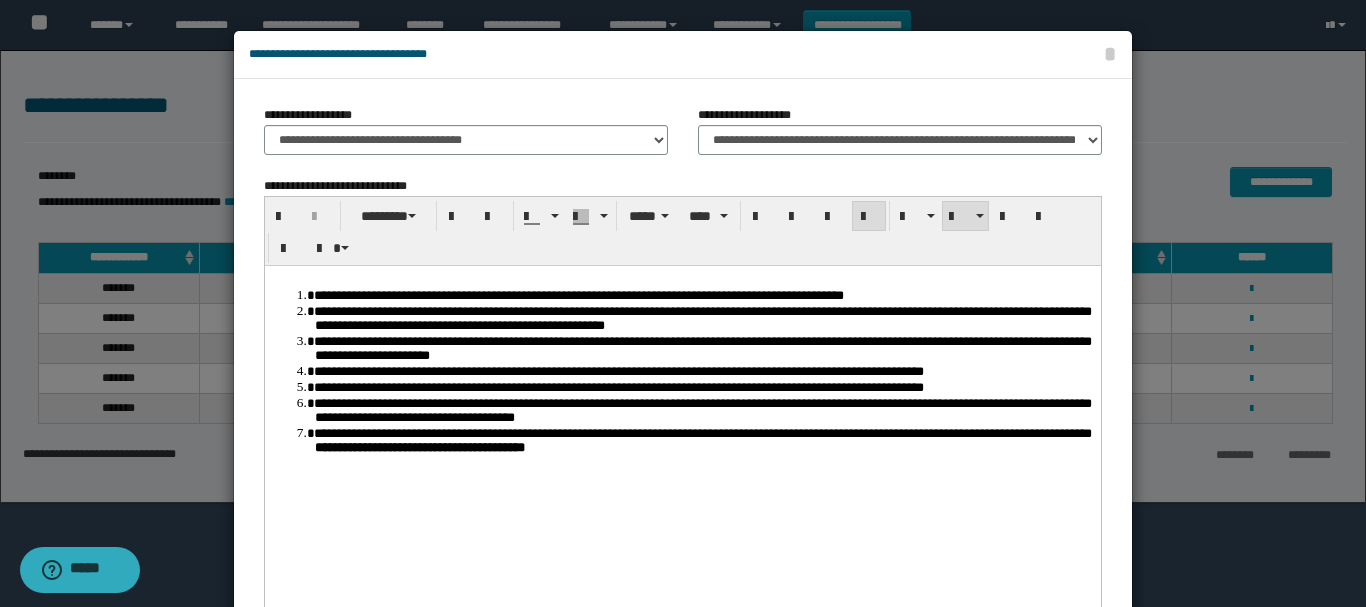 drag, startPoint x: 870, startPoint y: 538, endPoint x: 920, endPoint y: 462, distance: 90.97253 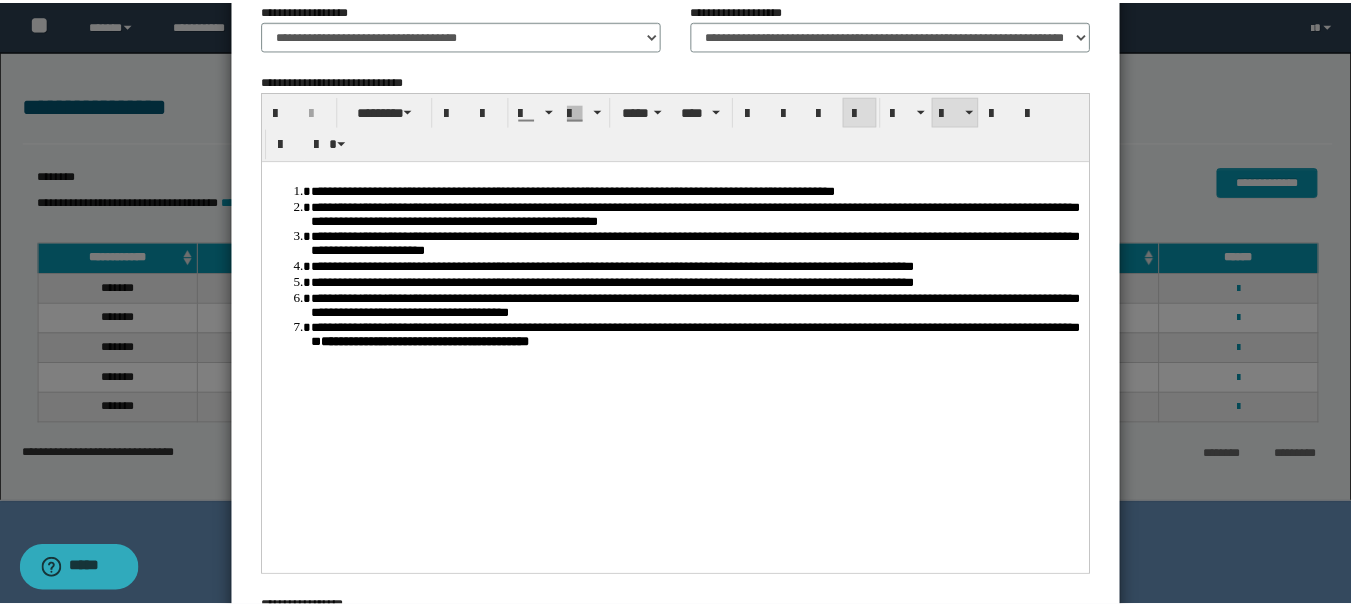 scroll, scrollTop: 311, scrollLeft: 0, axis: vertical 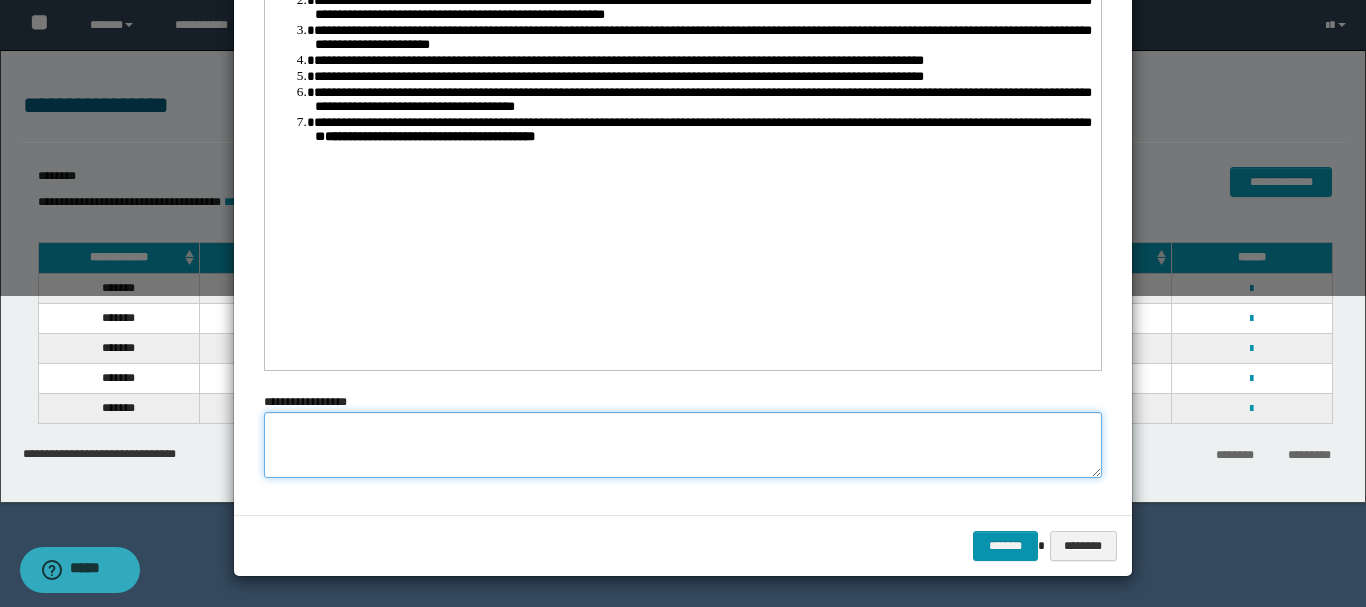click at bounding box center [683, 445] 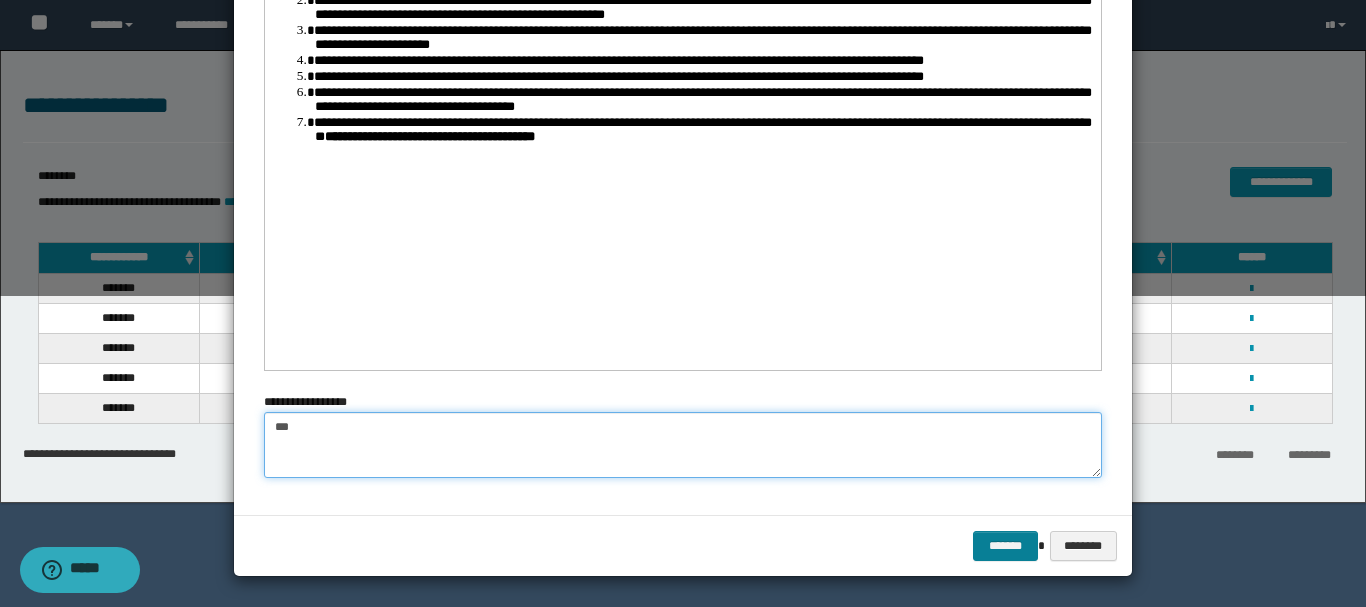 type on "***" 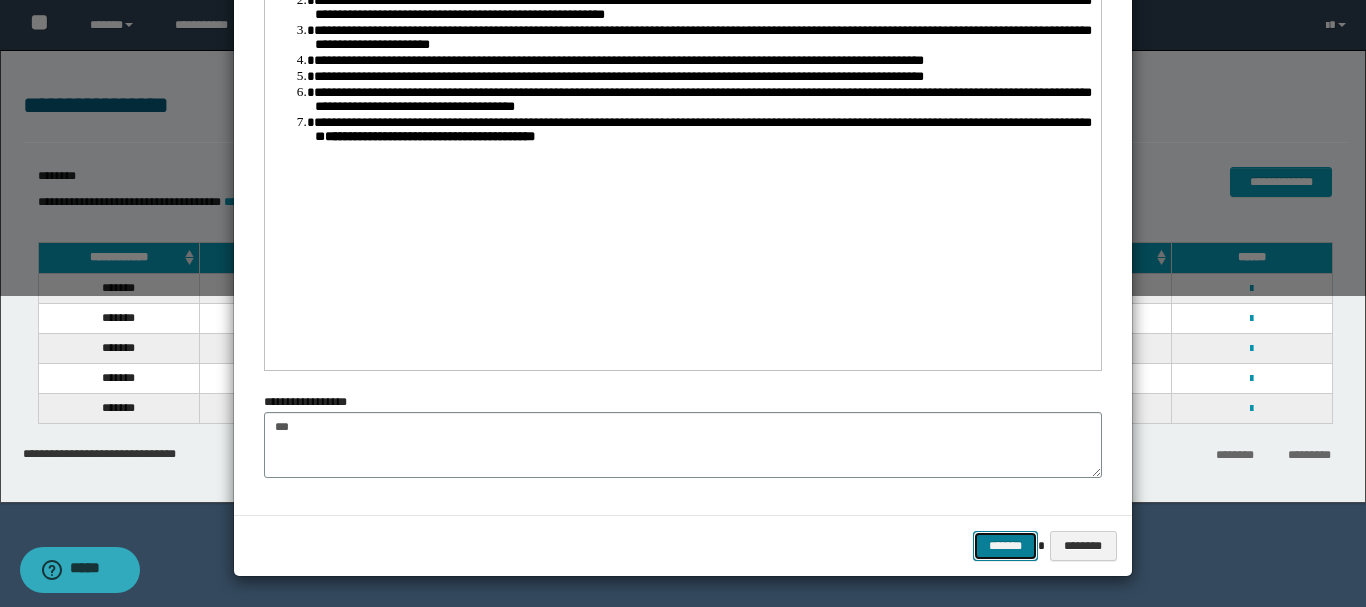 click on "*******" at bounding box center (1005, 546) 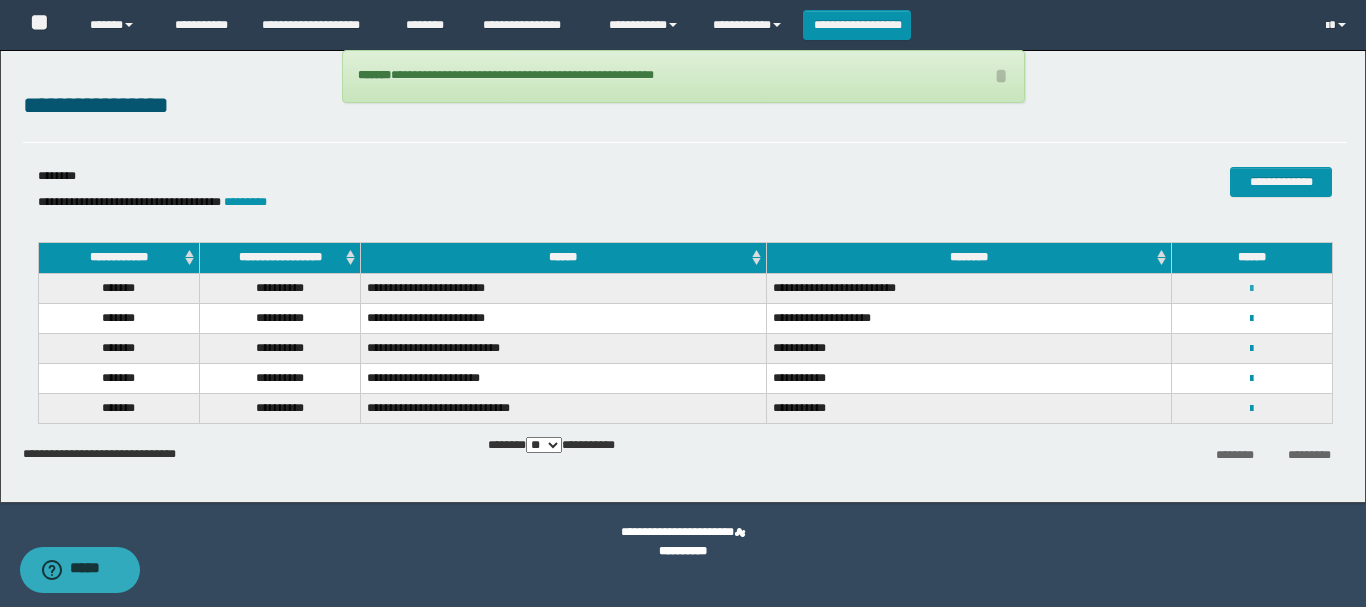 click at bounding box center [1251, 289] 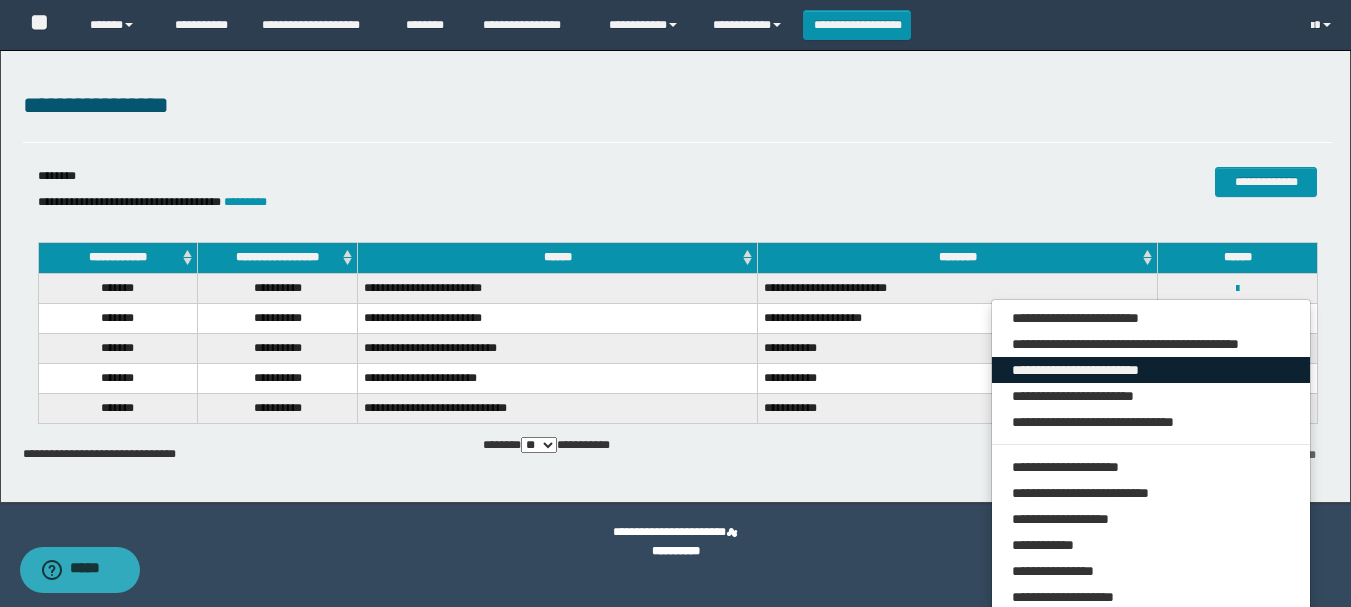 click on "**********" at bounding box center (1151, 370) 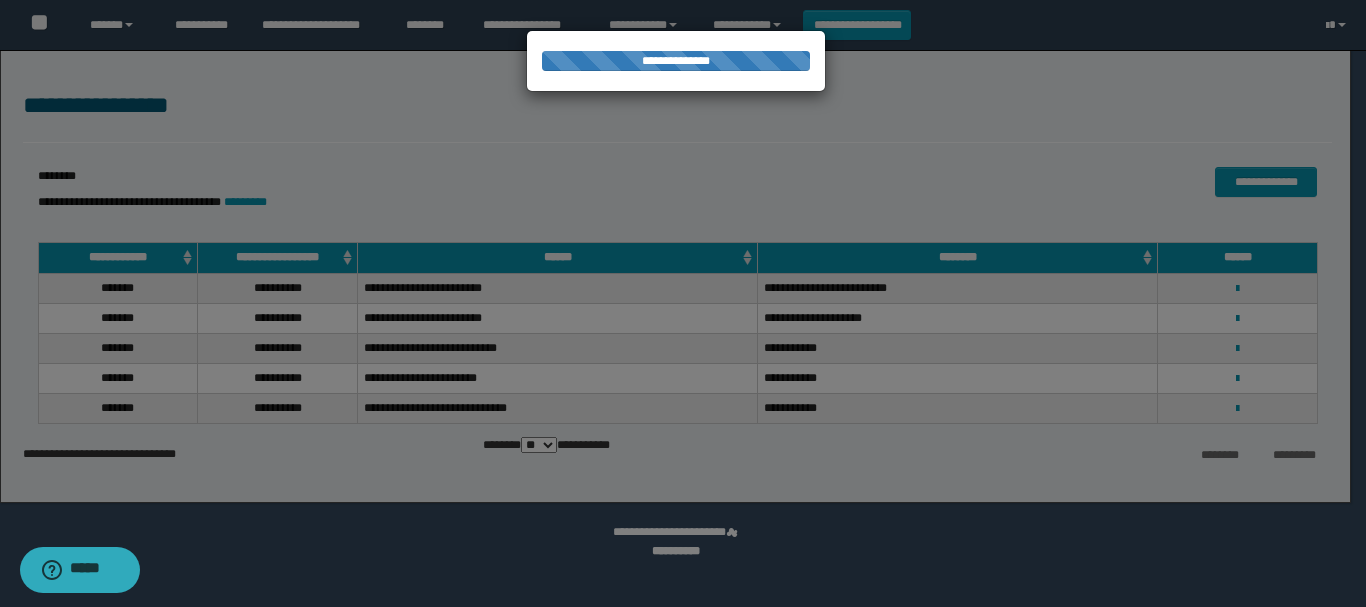 click at bounding box center (683, 303) 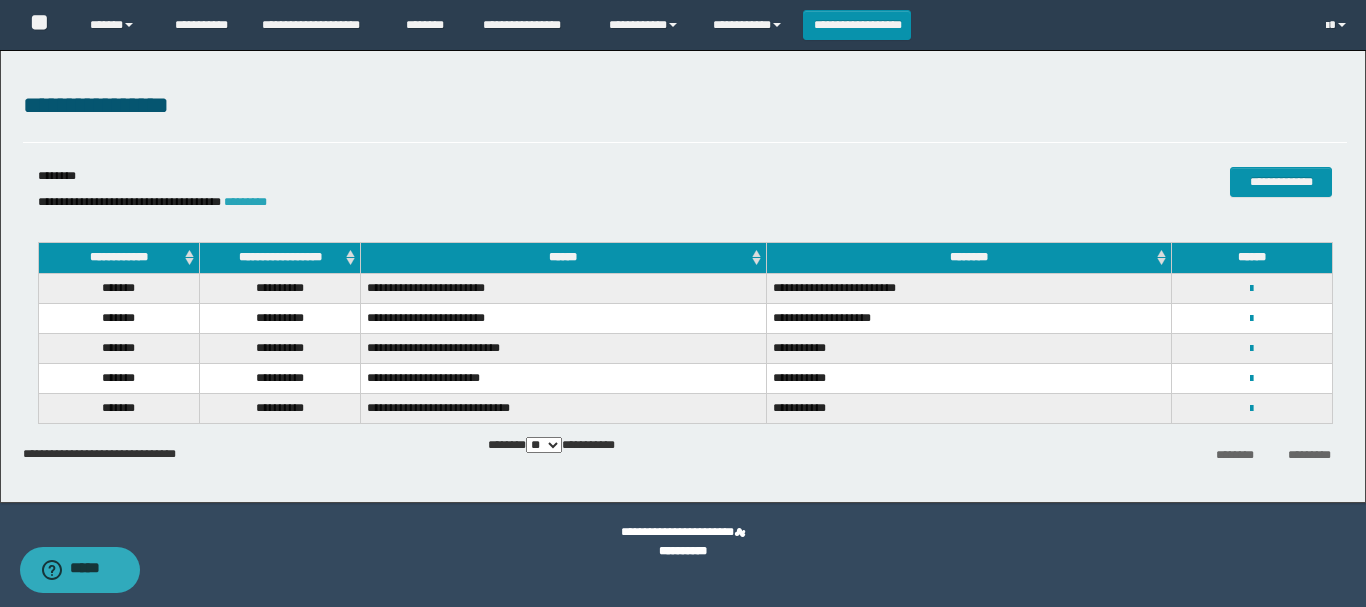 click on "*********" at bounding box center [245, 202] 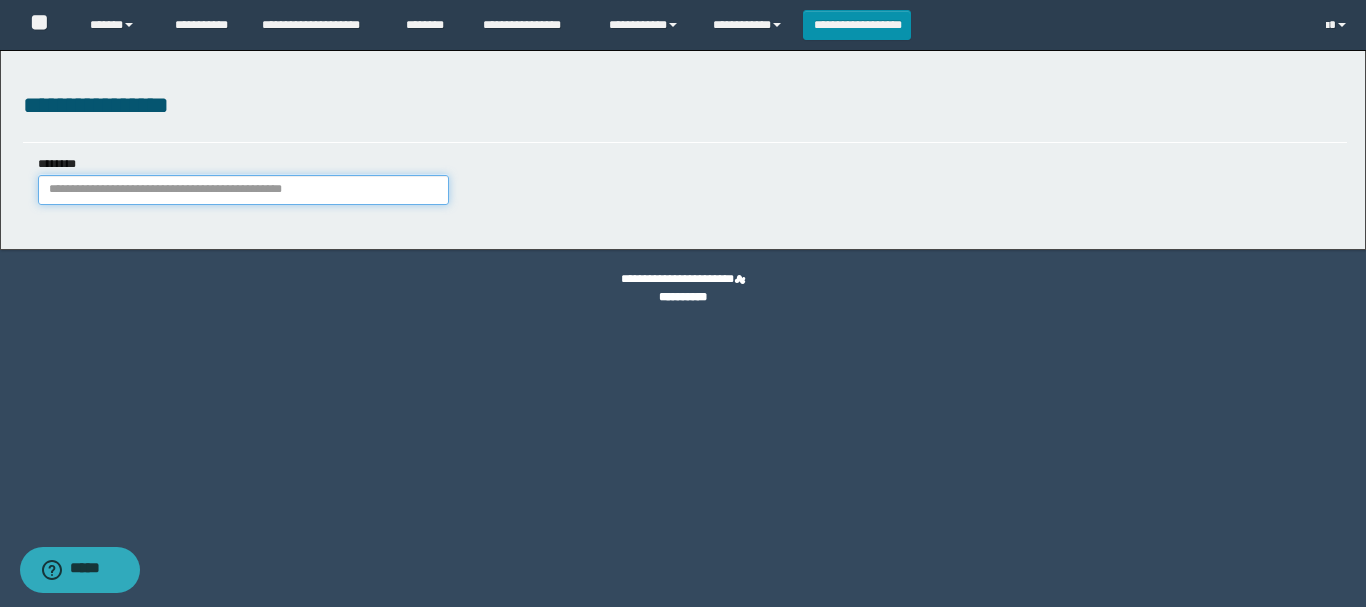click on "********" at bounding box center [243, 190] 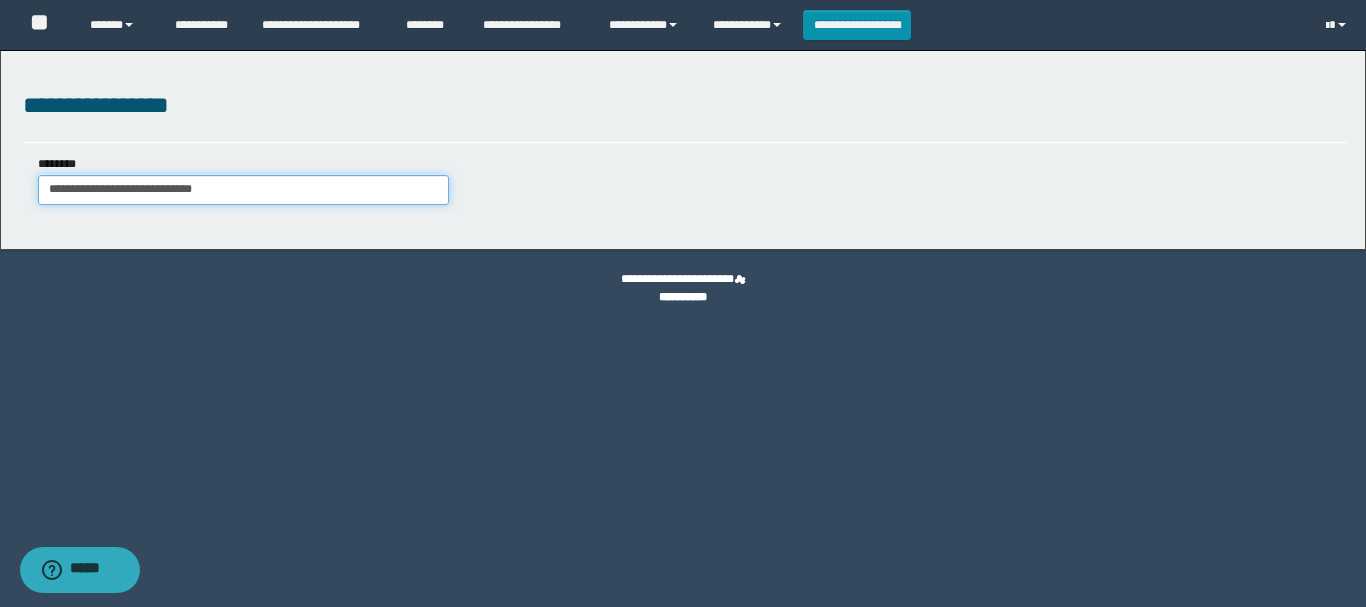 type on "**********" 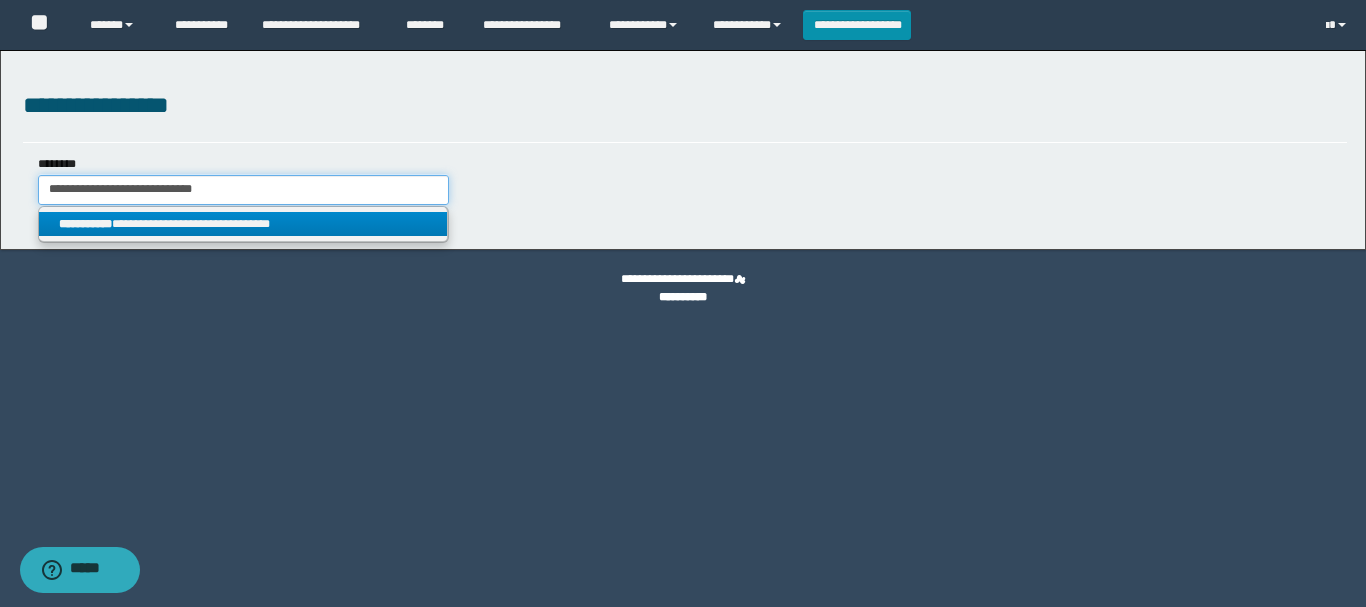 type on "**********" 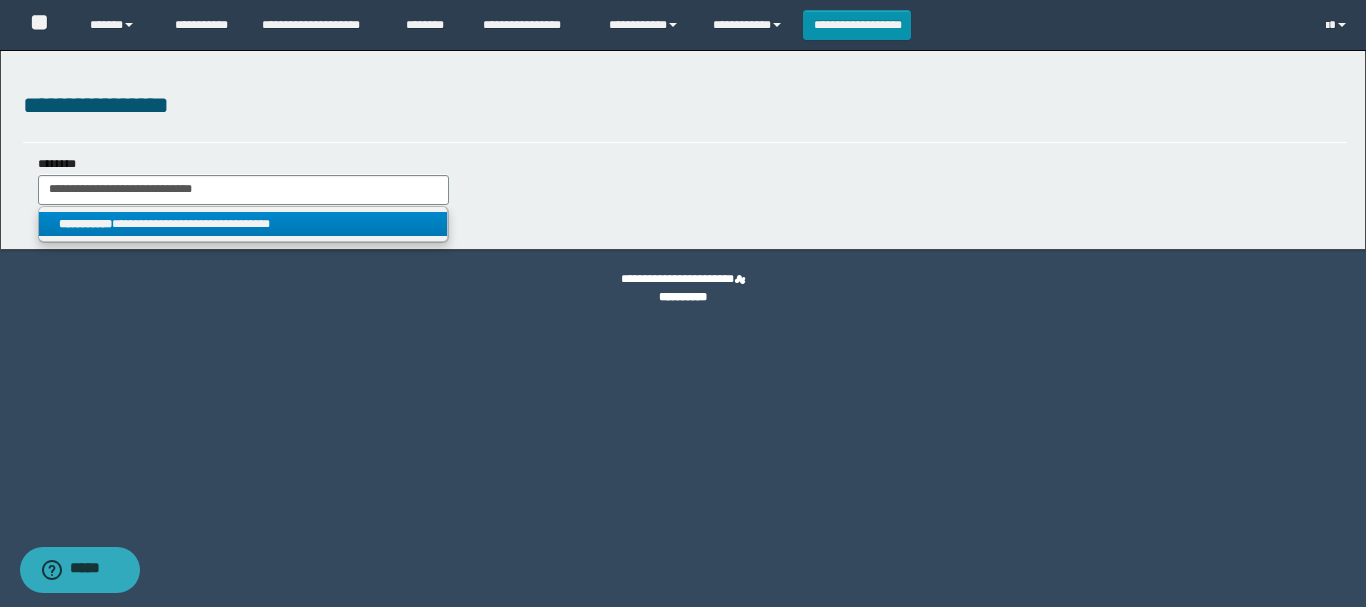 click on "**********" at bounding box center (243, 224) 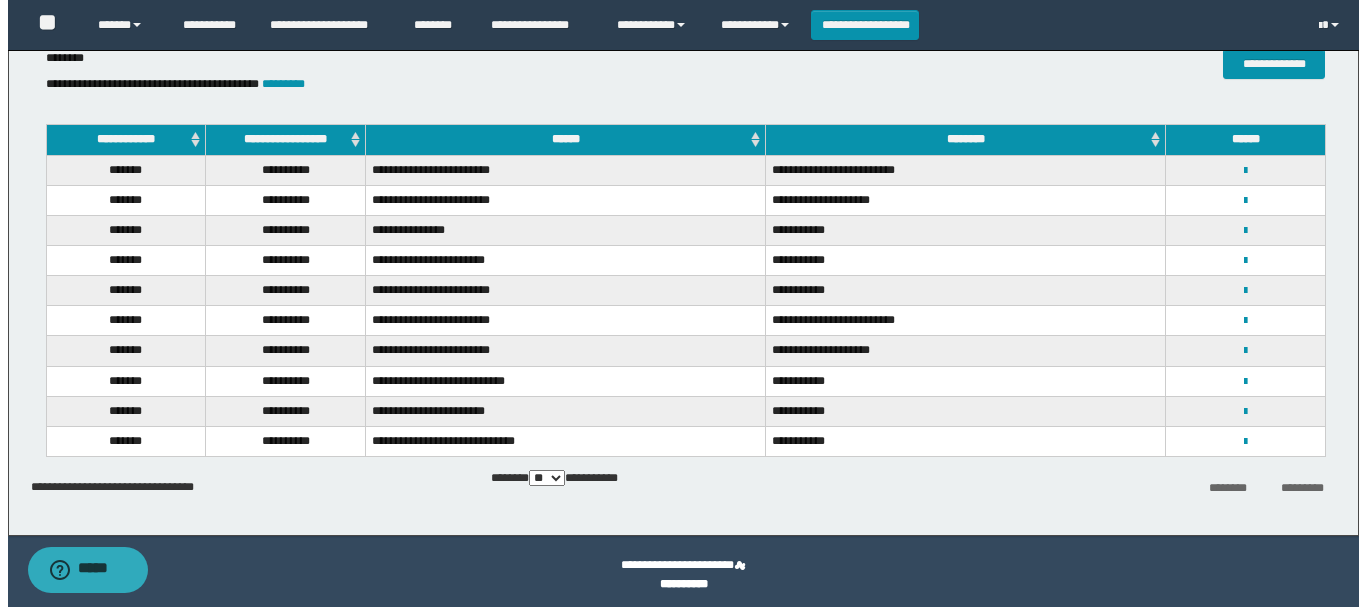 scroll, scrollTop: 124, scrollLeft: 0, axis: vertical 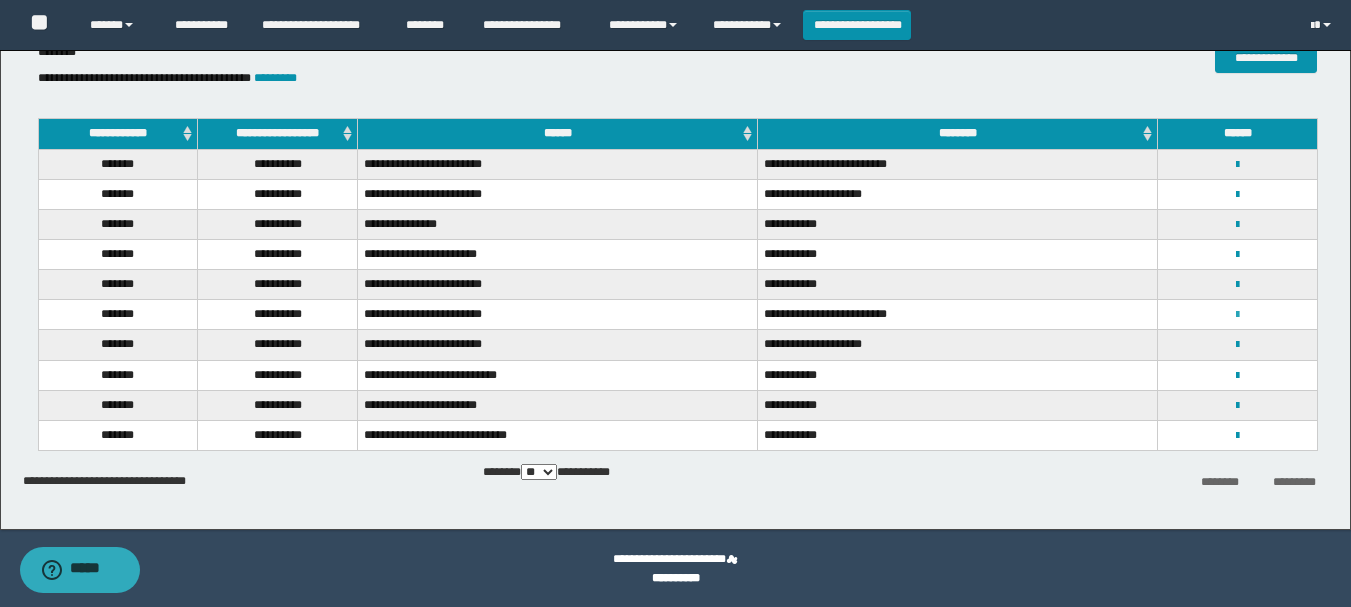 click at bounding box center (1237, 315) 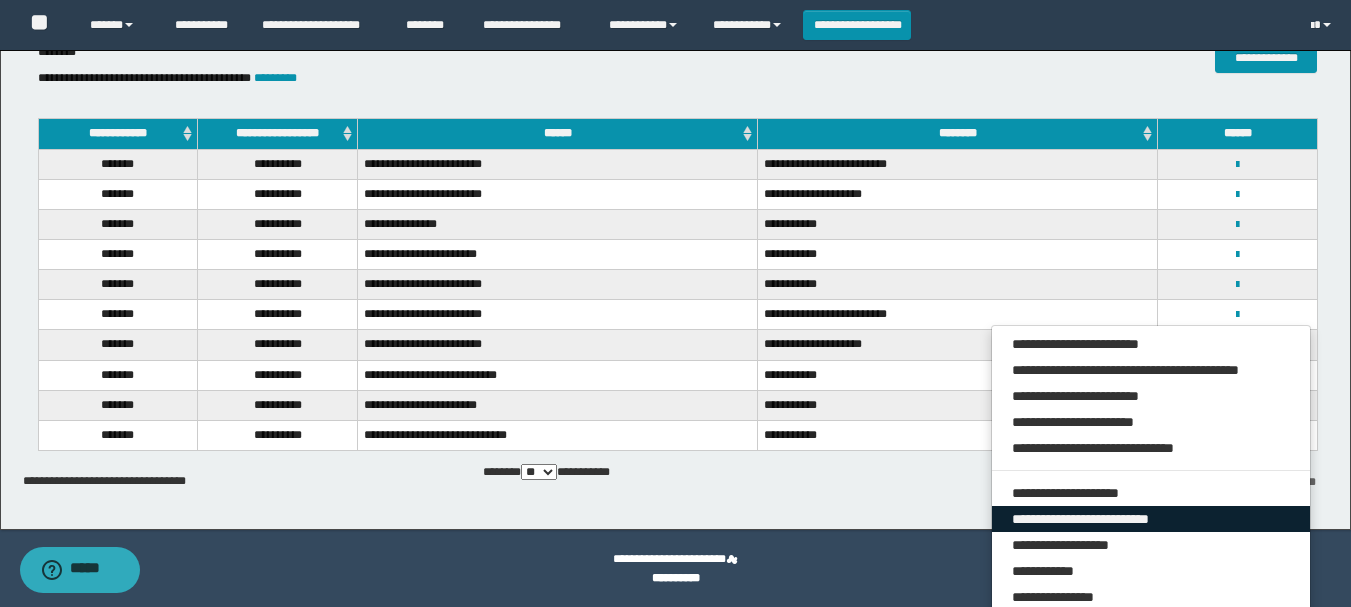 click on "**********" at bounding box center [1151, 519] 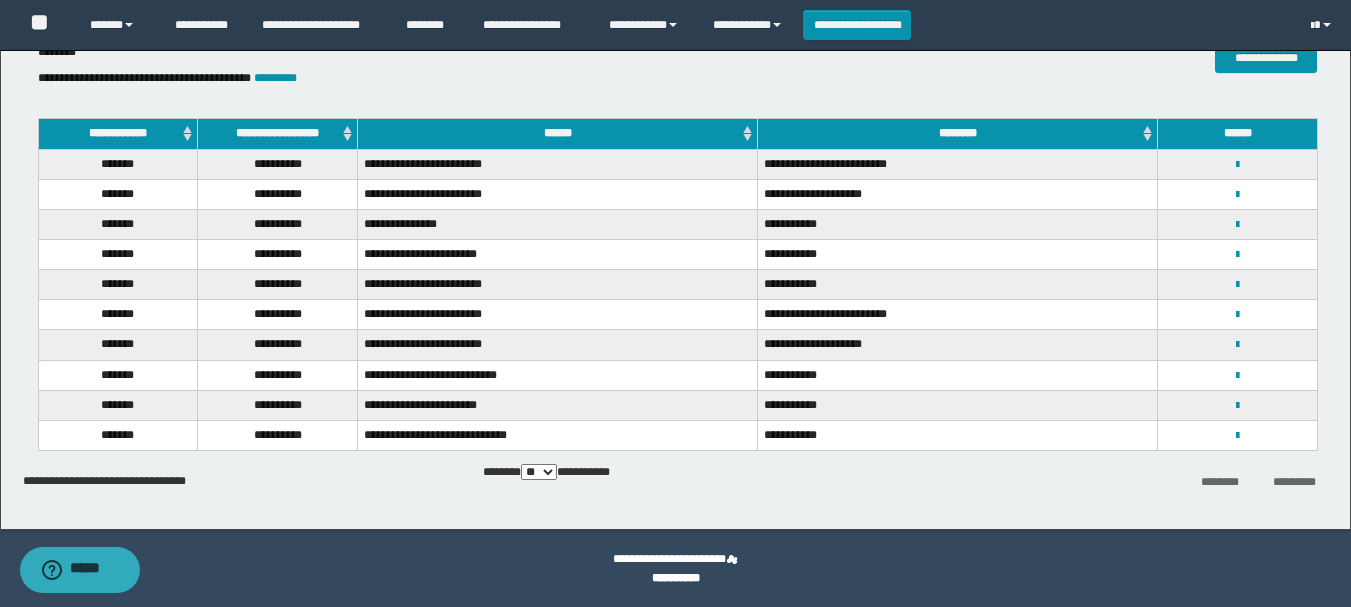 select on "***" 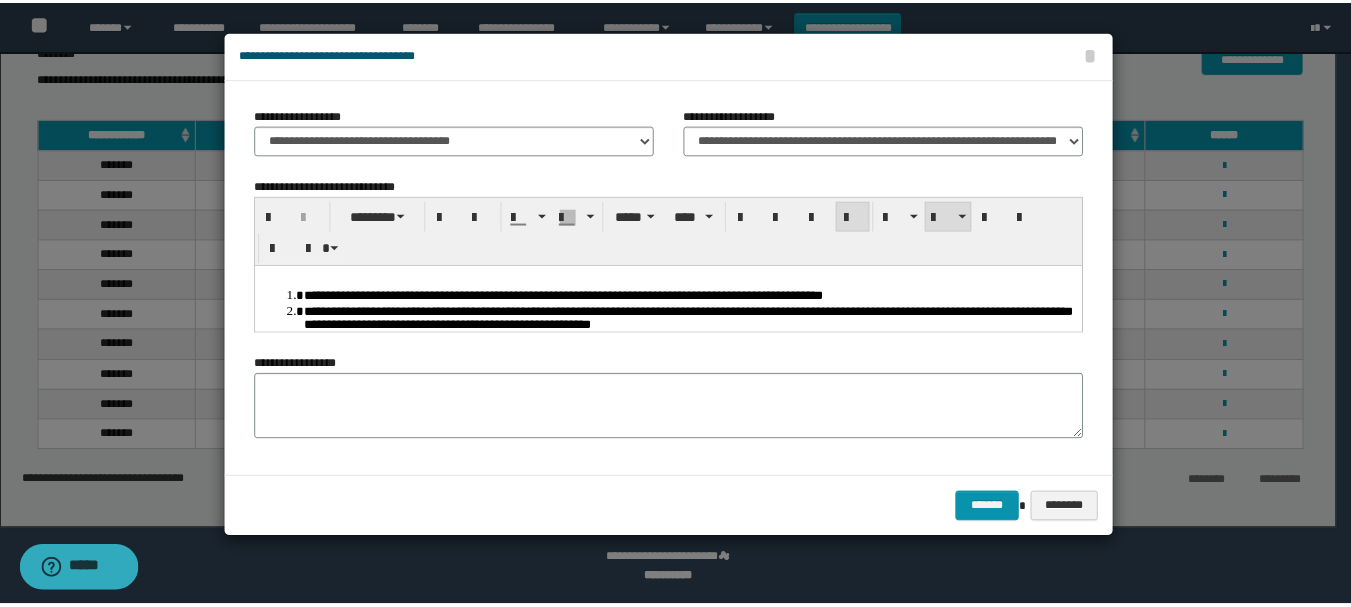 scroll, scrollTop: 0, scrollLeft: 0, axis: both 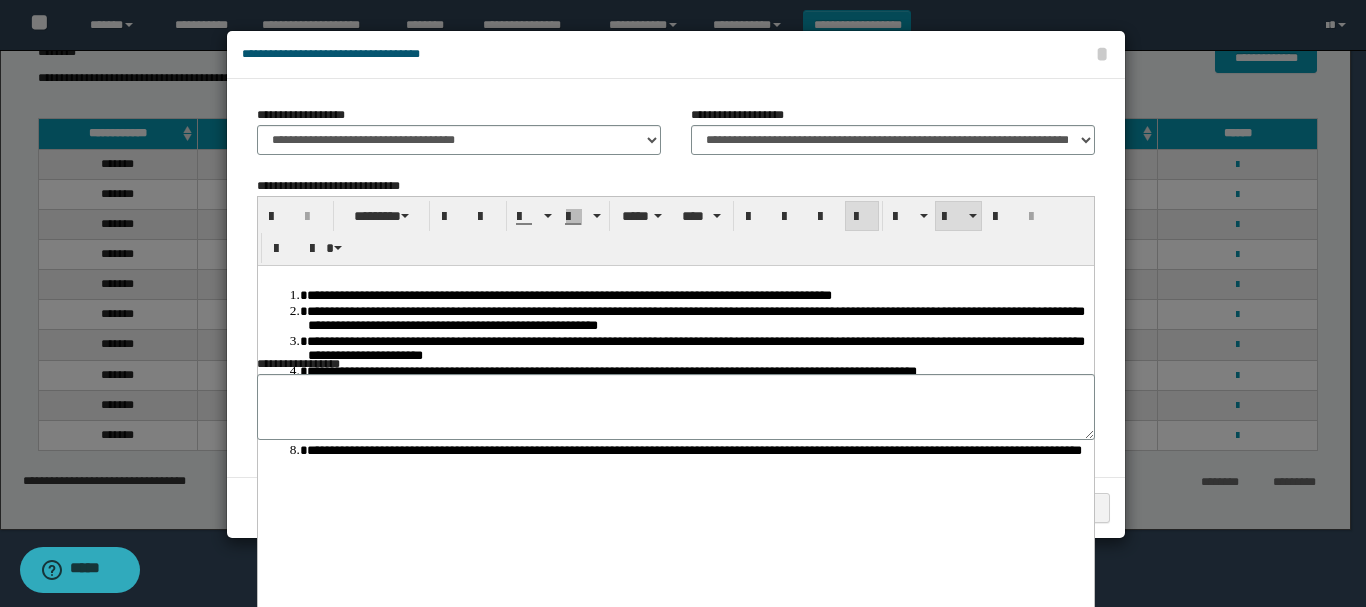 click on "**********" at bounding box center (568, 294) 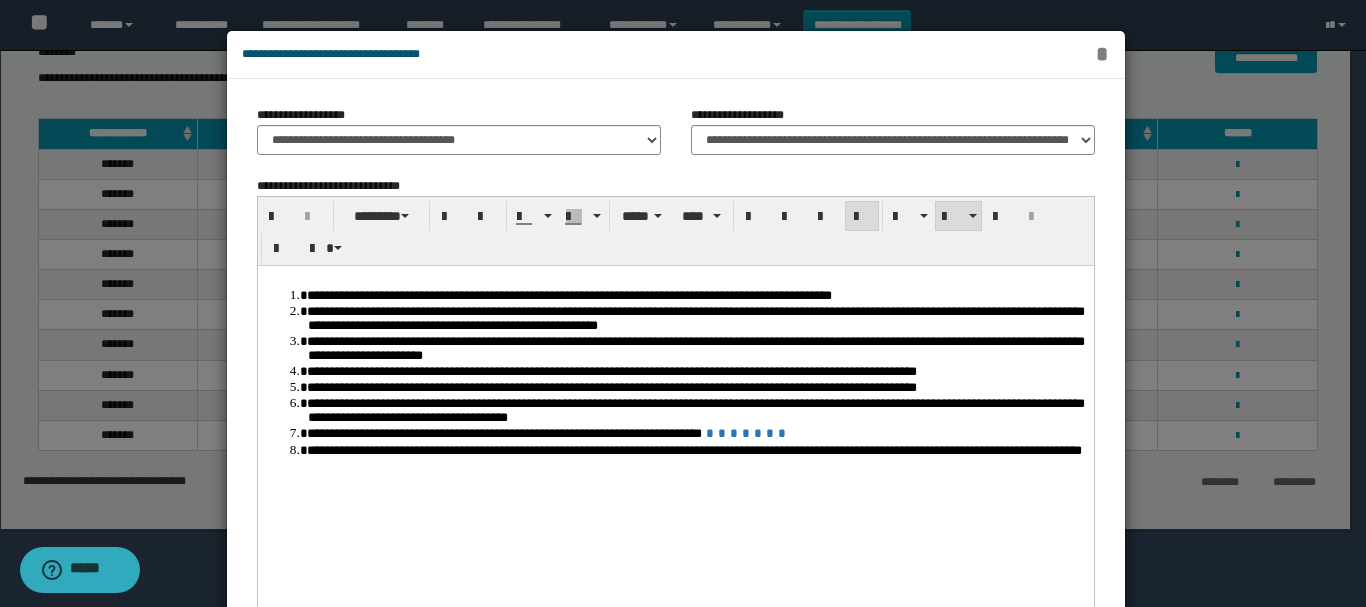 click on "*" at bounding box center [1102, 54] 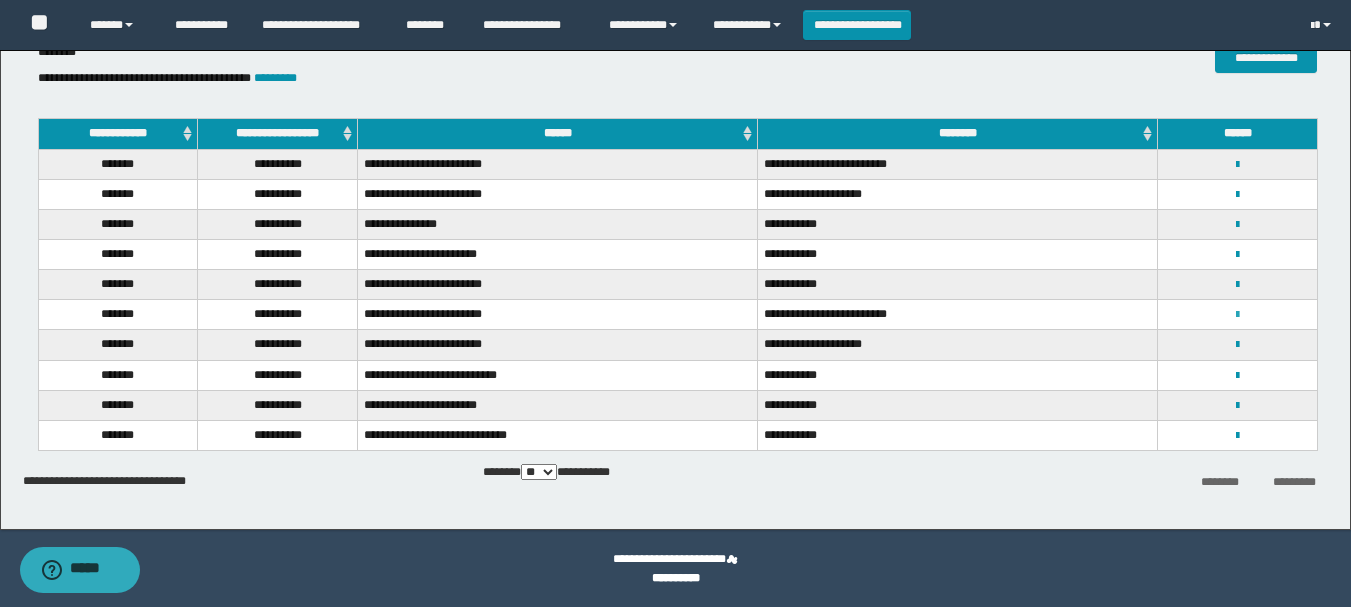 click at bounding box center [1237, 315] 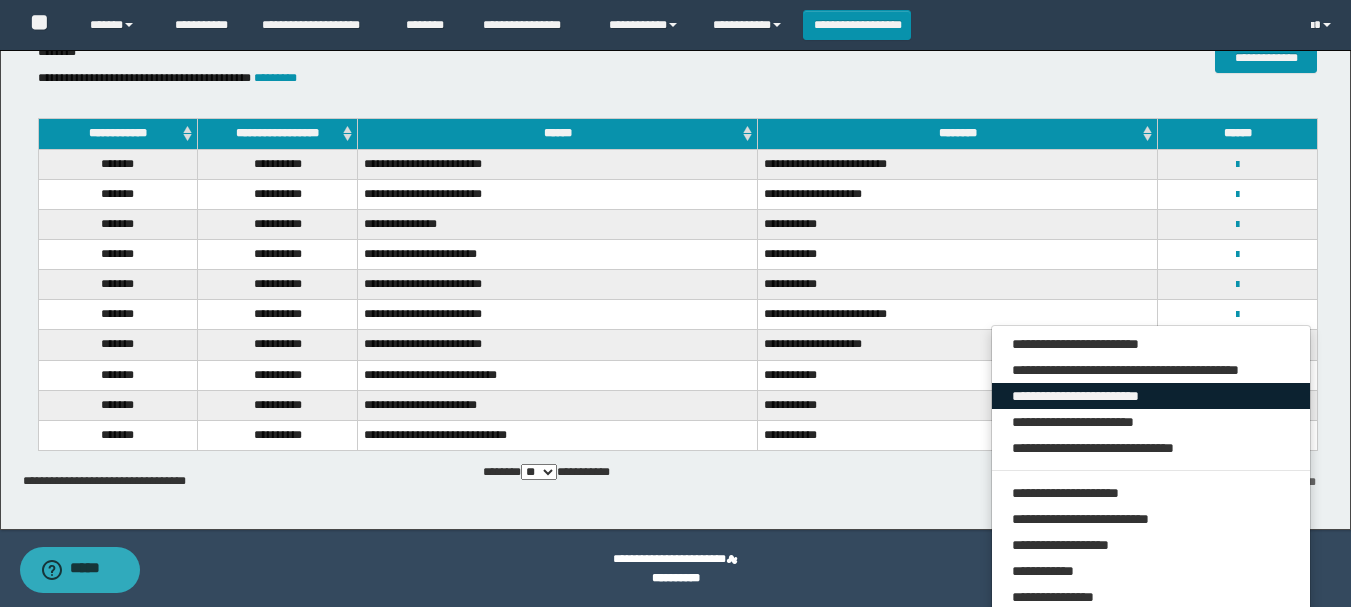 click on "**********" at bounding box center [1151, 396] 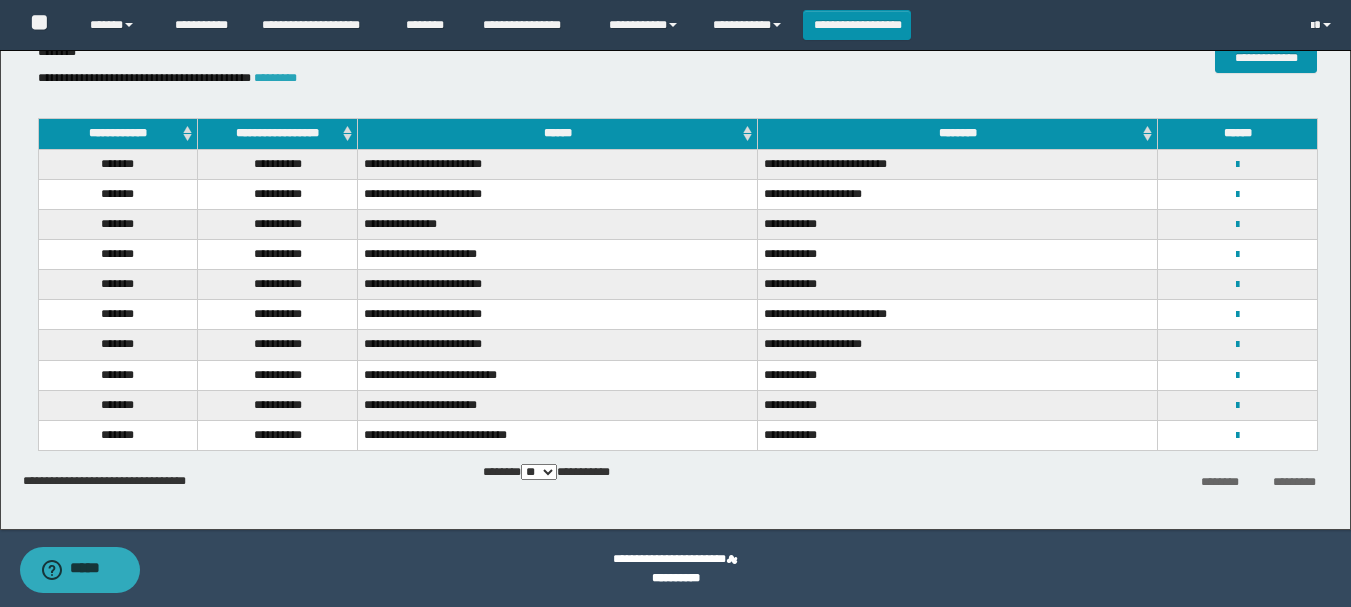 click on "*********" at bounding box center (275, 78) 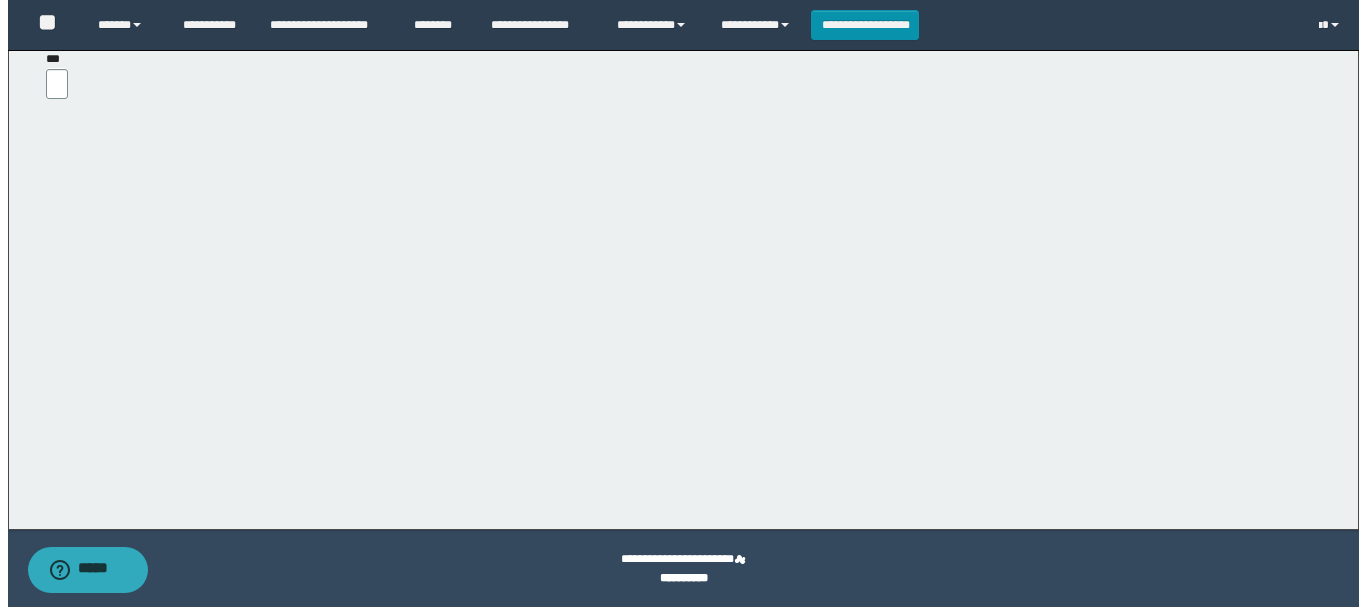 scroll, scrollTop: 0, scrollLeft: 0, axis: both 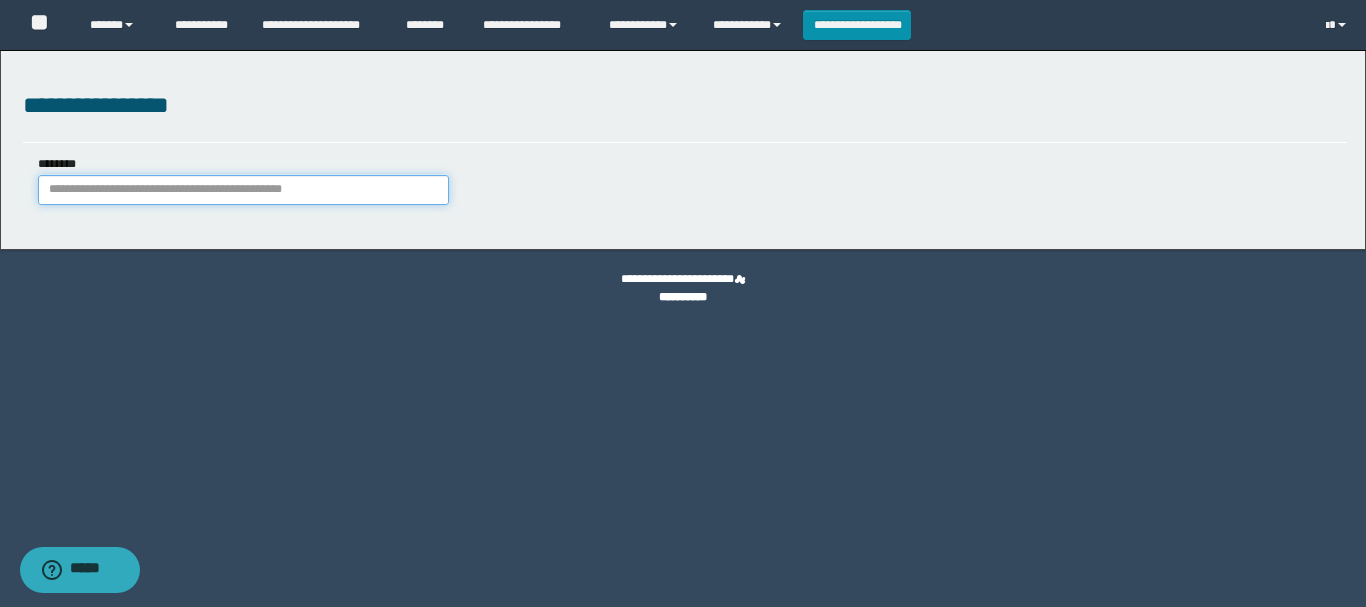 click on "********" at bounding box center (243, 190) 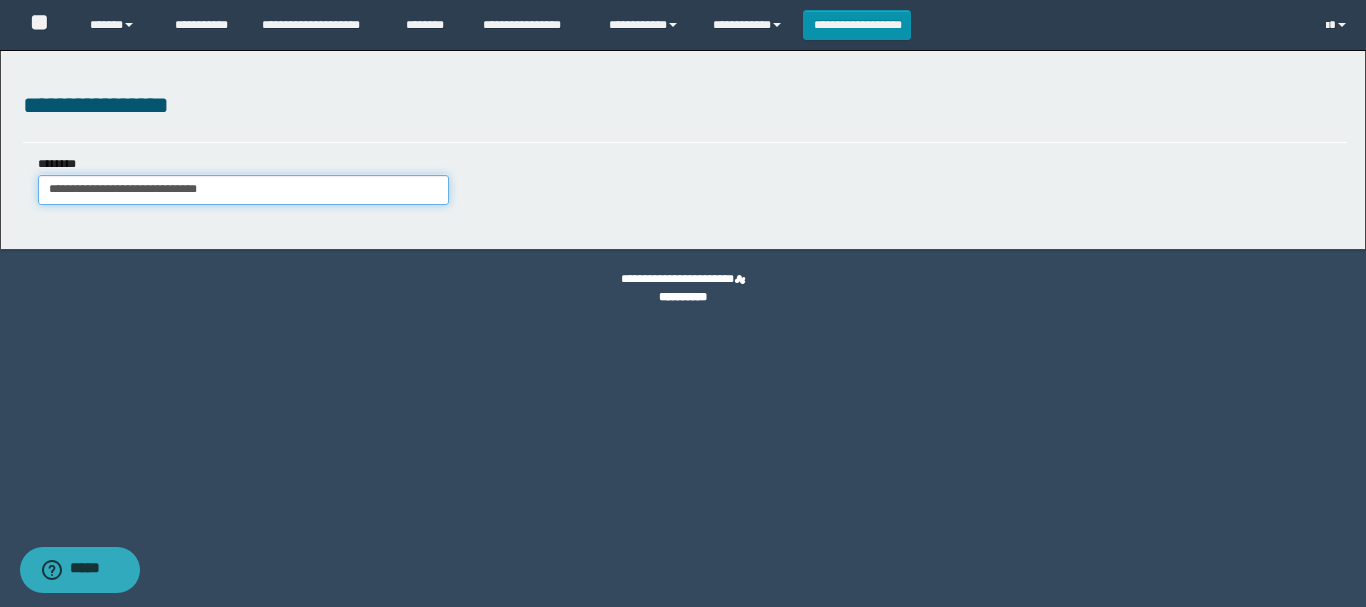 type on "**********" 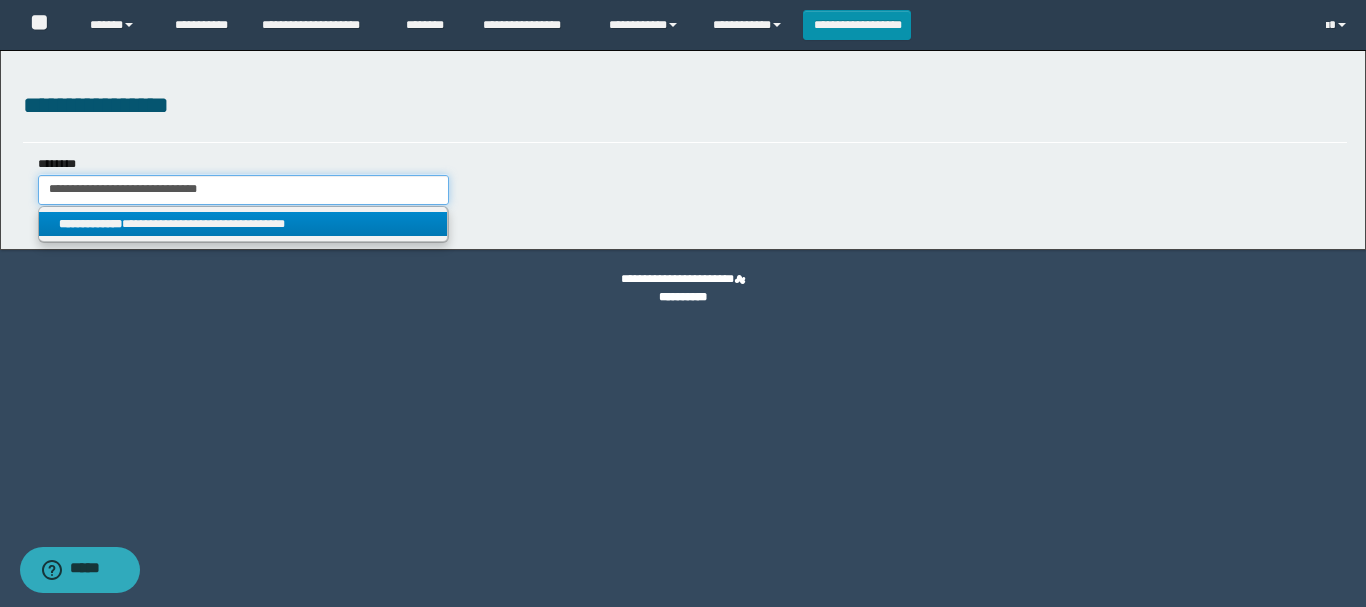type on "**********" 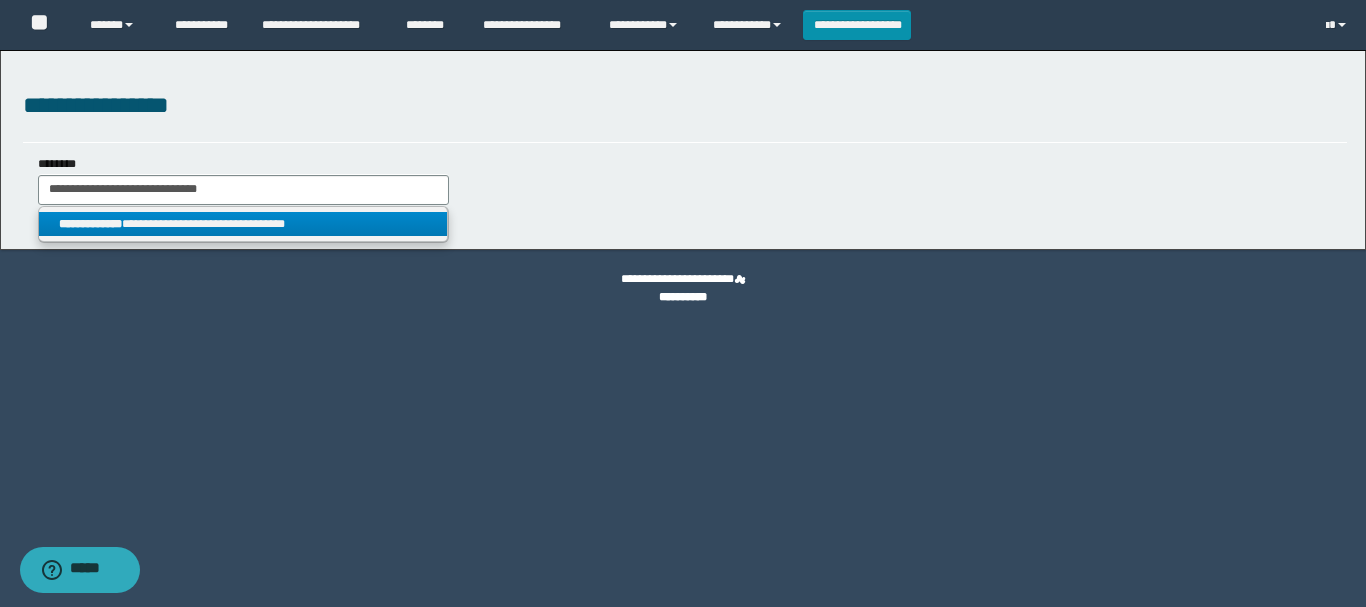 click on "**********" at bounding box center (243, 224) 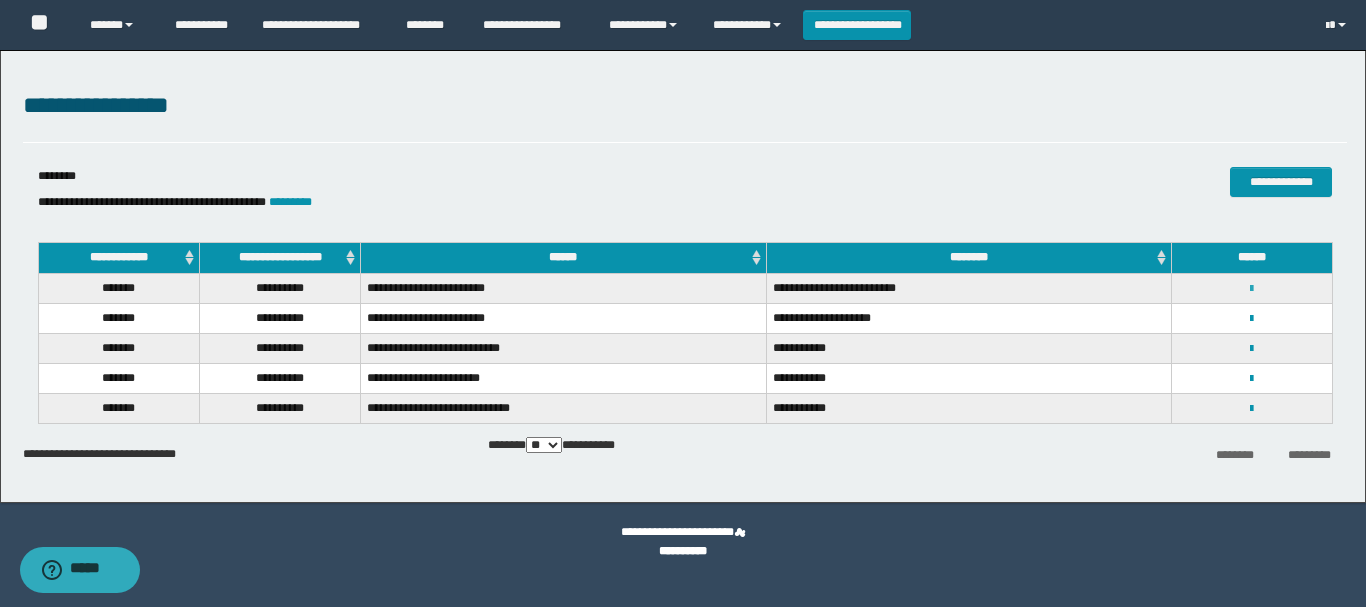 click at bounding box center (1251, 289) 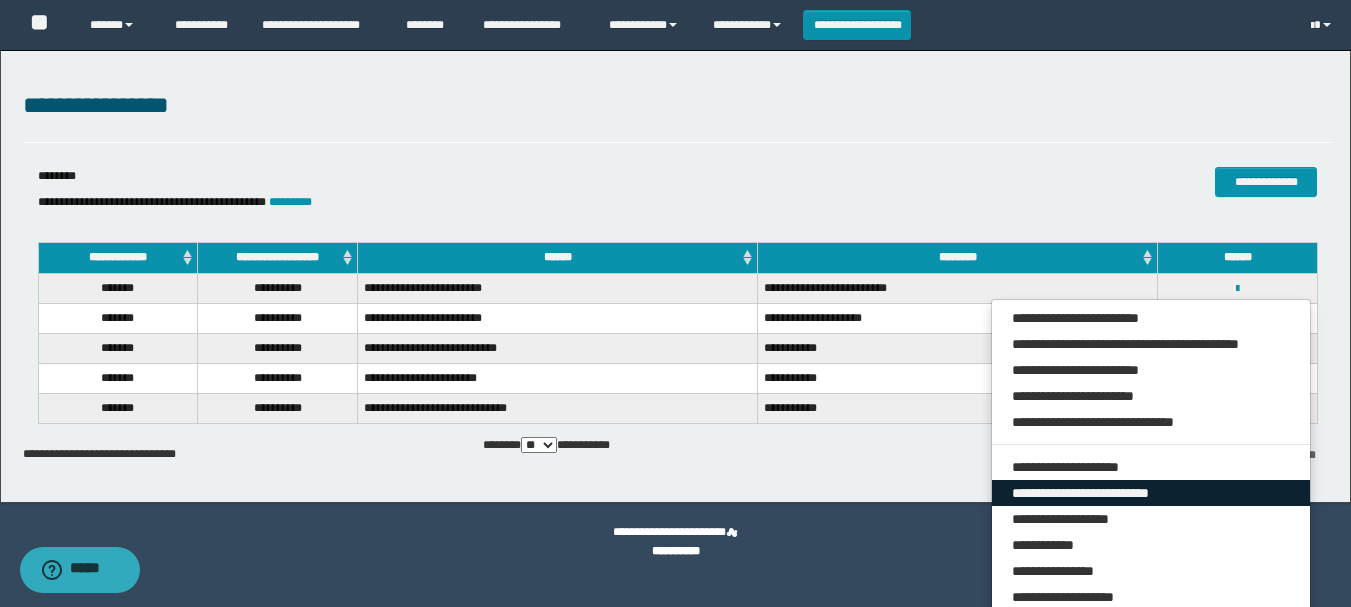 click on "**********" at bounding box center (1151, 493) 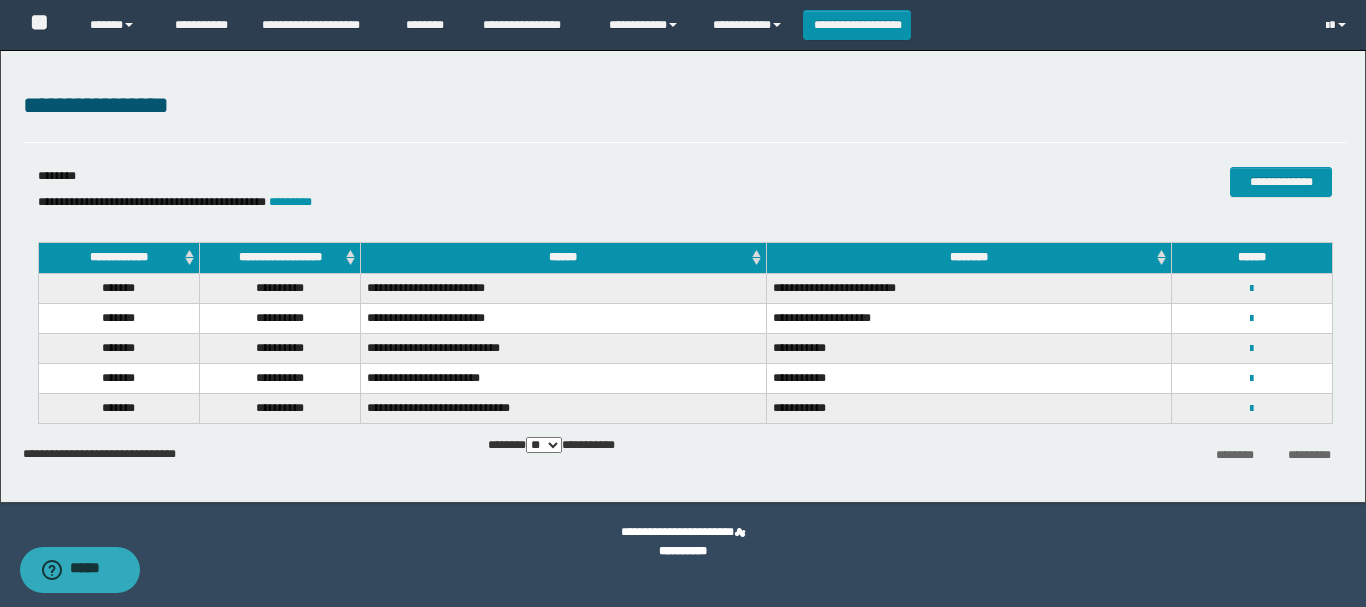 select on "***" 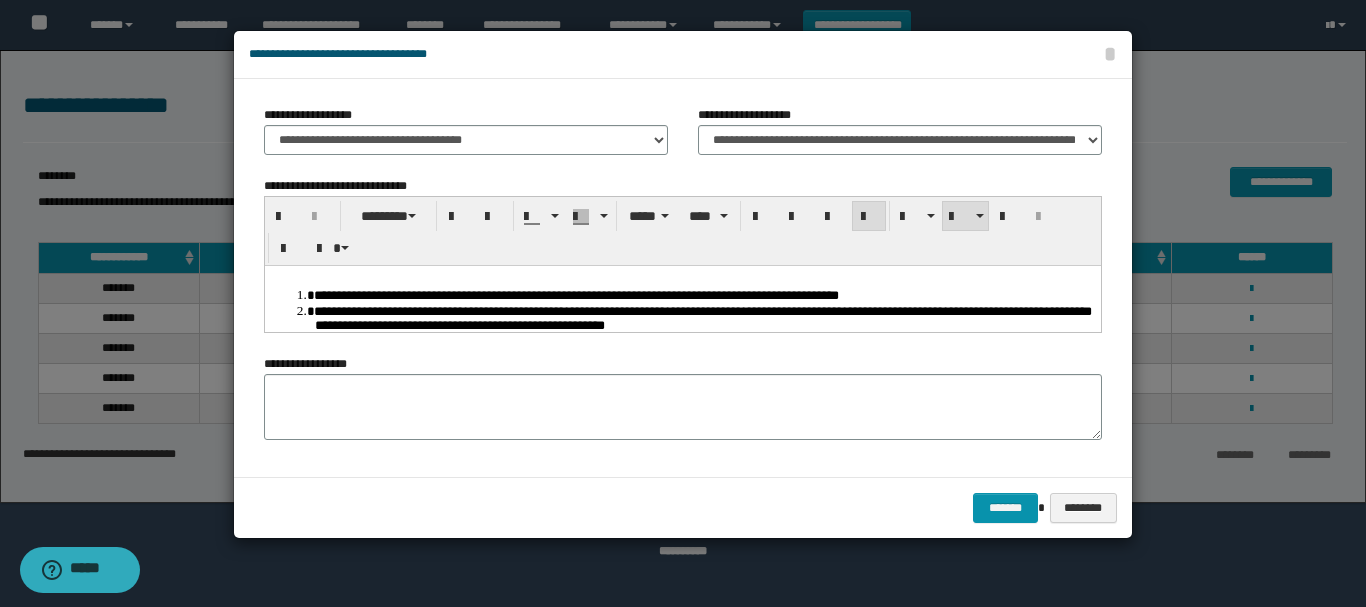 click on "**********" at bounding box center (703, 294) 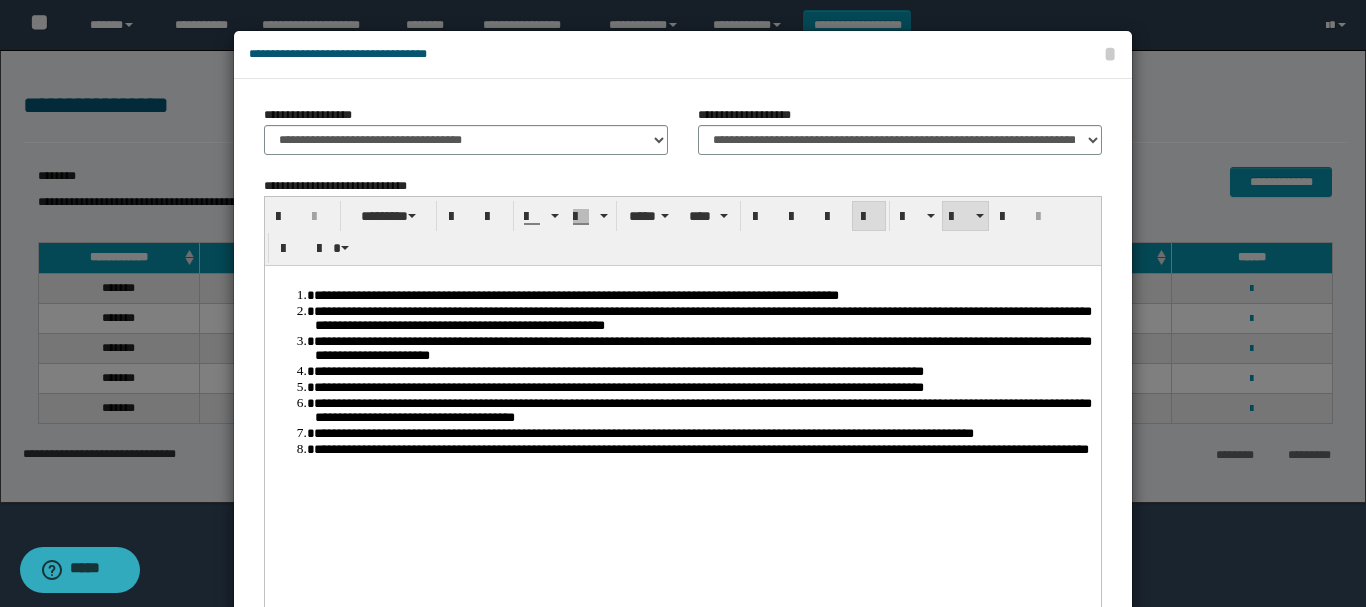 scroll, scrollTop: 100, scrollLeft: 0, axis: vertical 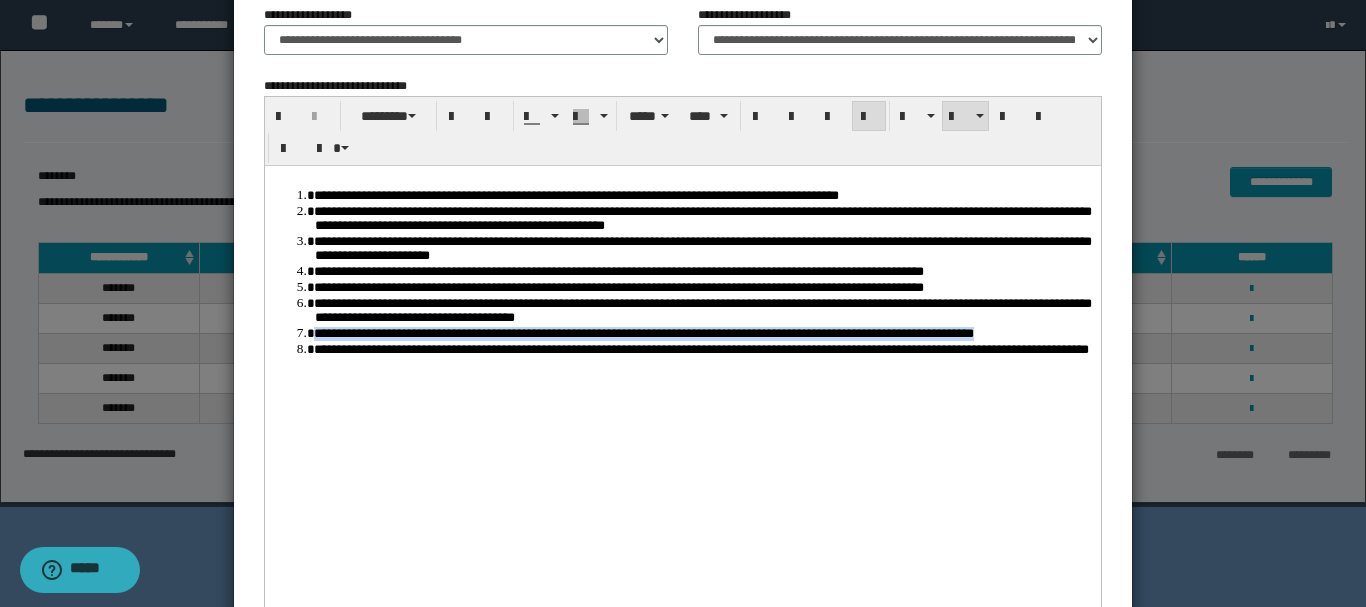 drag, startPoint x: 623, startPoint y: 436, endPoint x: 315, endPoint y: 416, distance: 308.64868 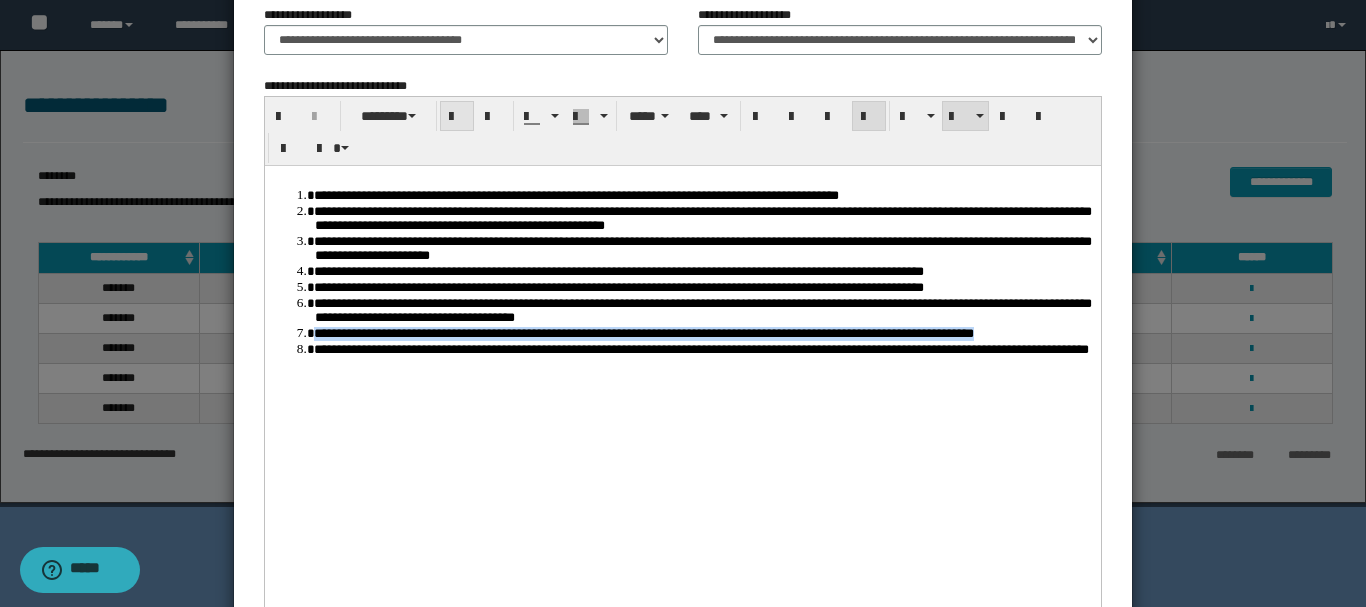 click at bounding box center [457, 117] 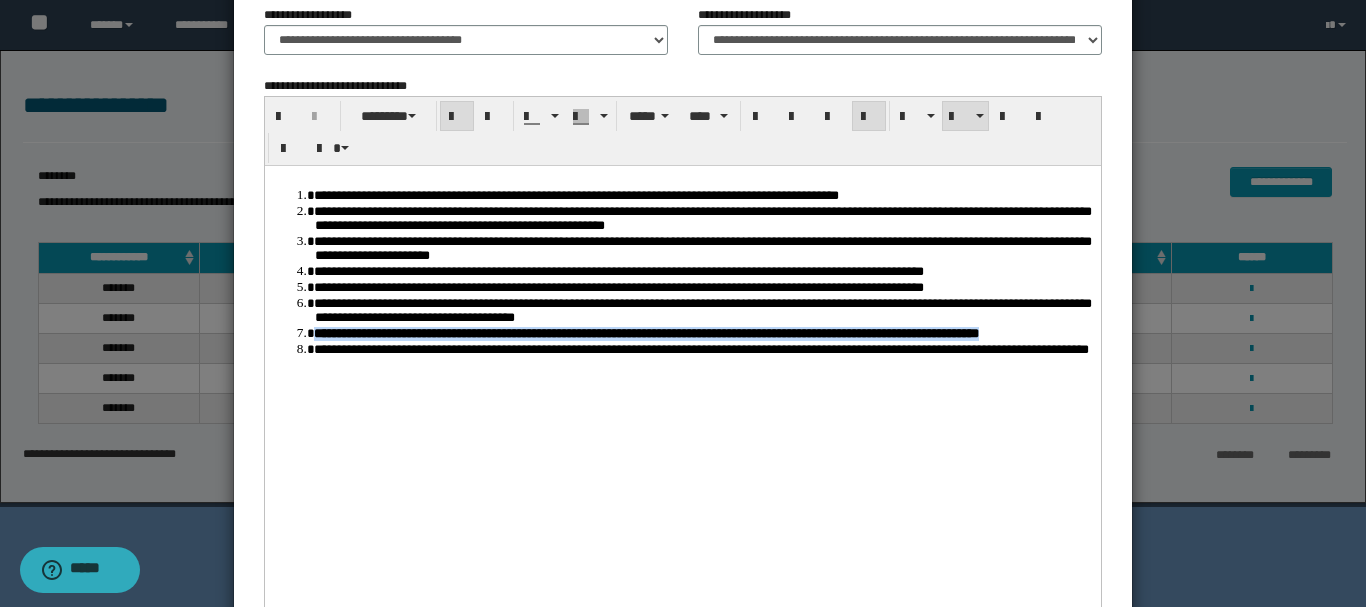 click on "**********" at bounding box center [683, 310] 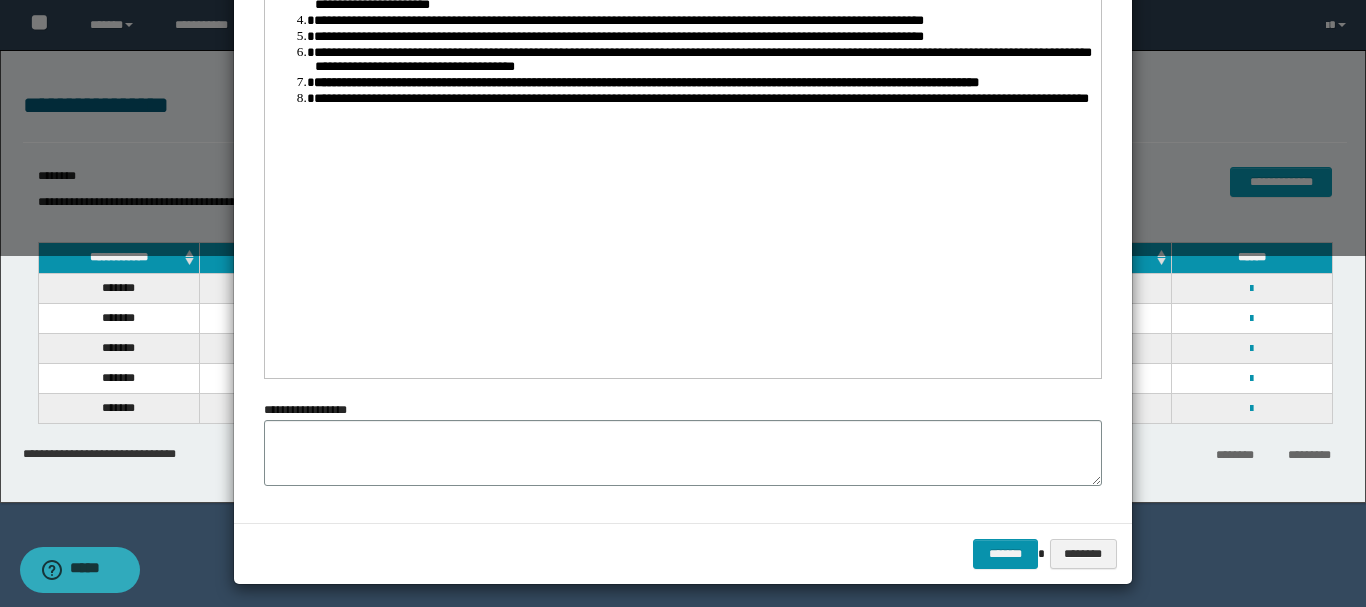 scroll, scrollTop: 359, scrollLeft: 0, axis: vertical 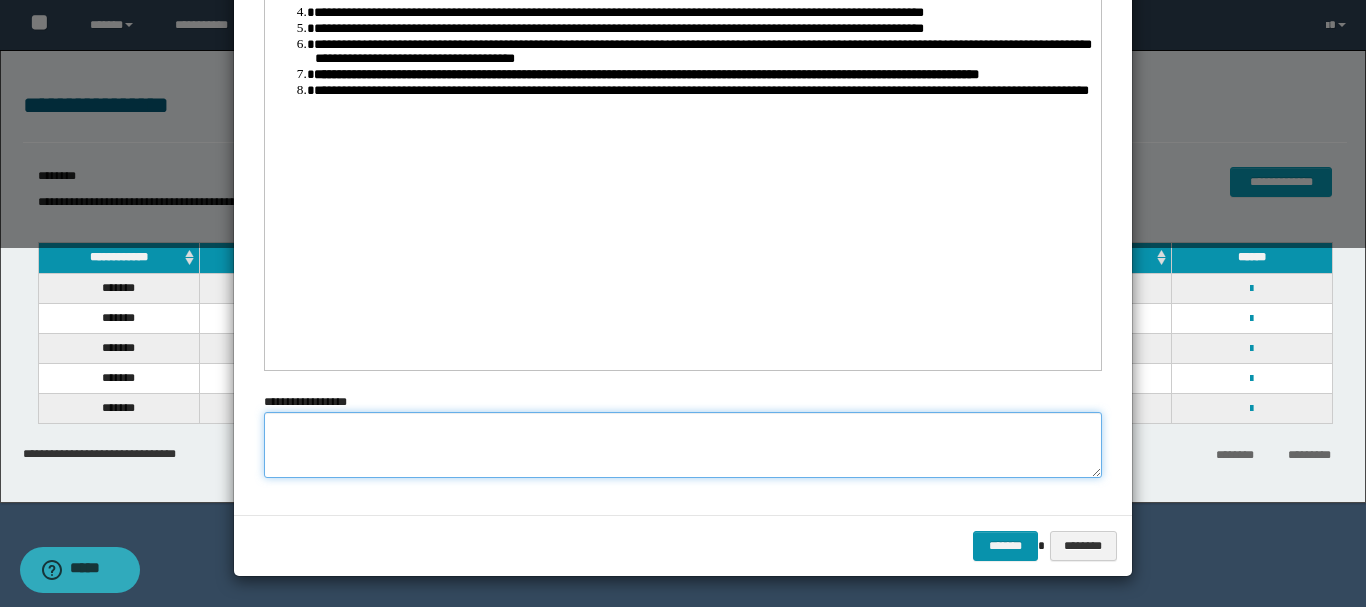 click at bounding box center (683, 445) 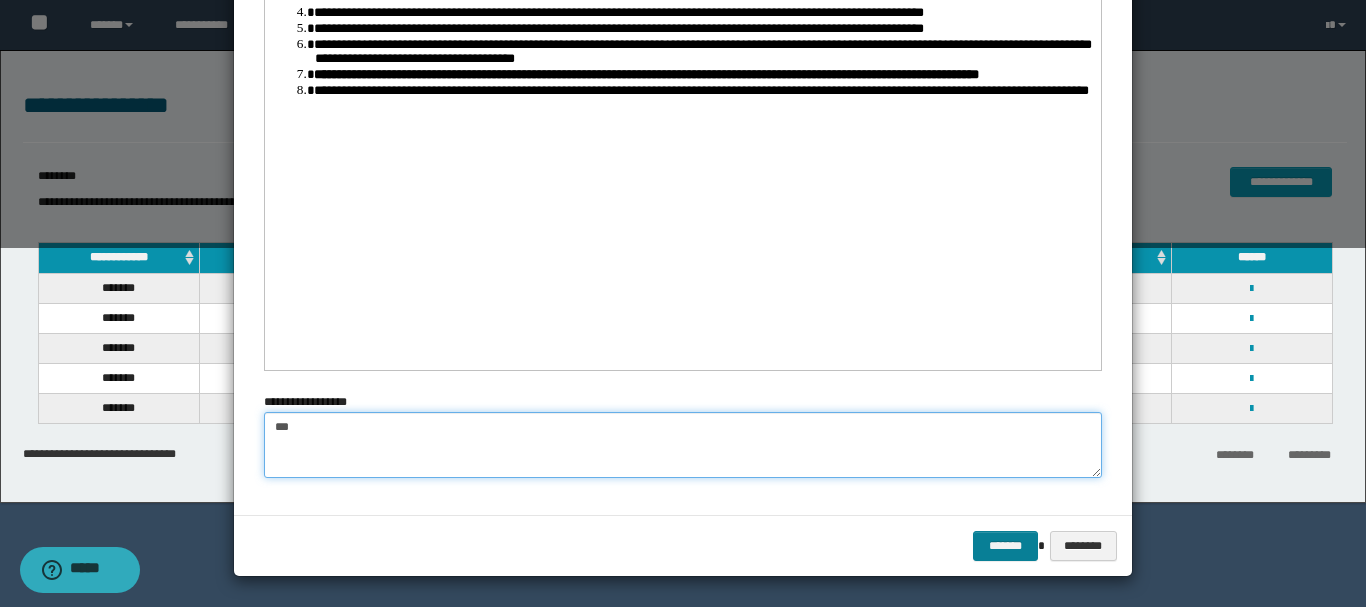 type on "***" 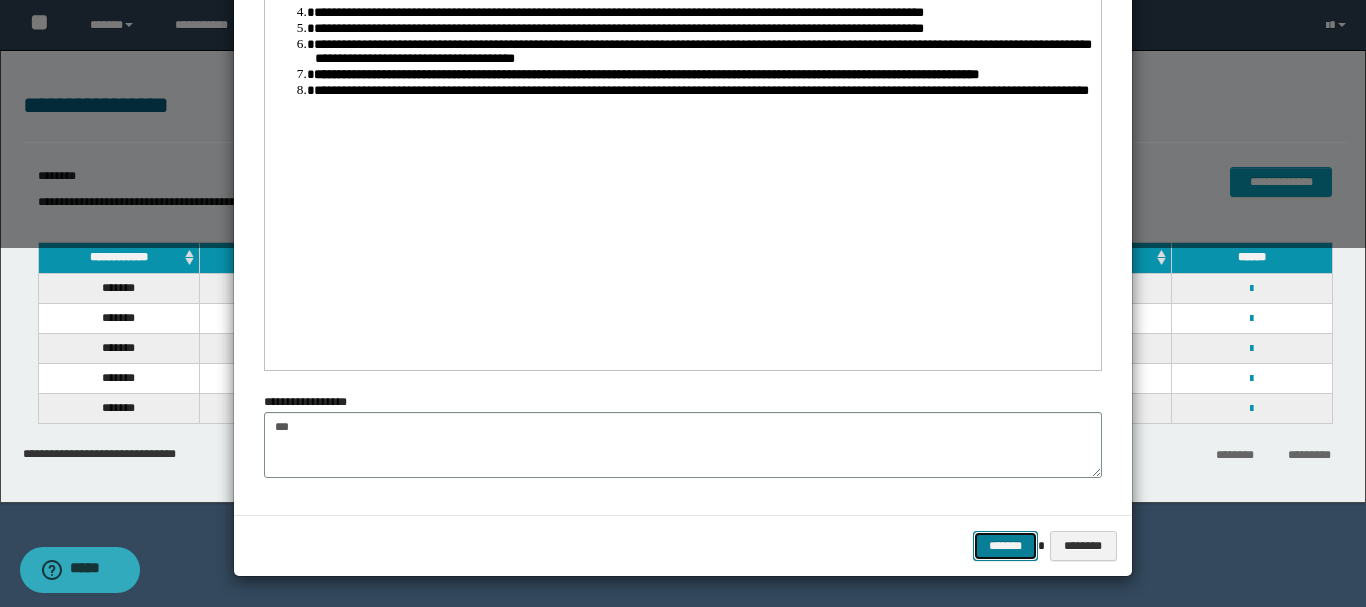 click on "*******" at bounding box center [1005, 546] 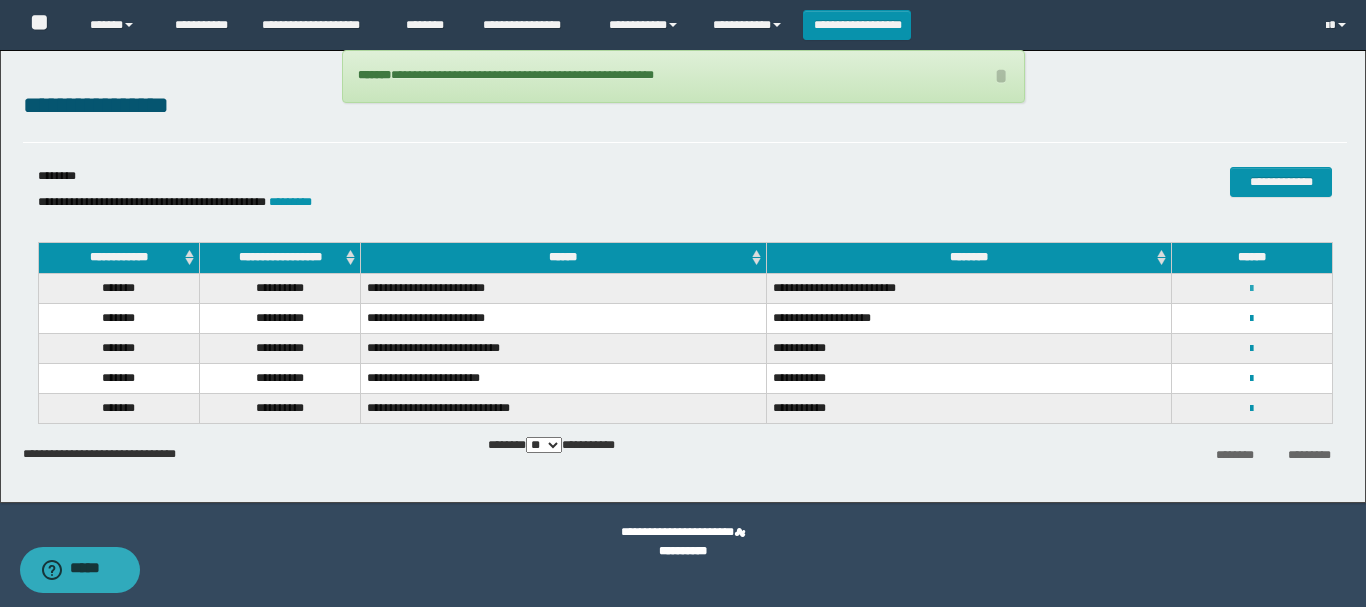 click at bounding box center (1251, 289) 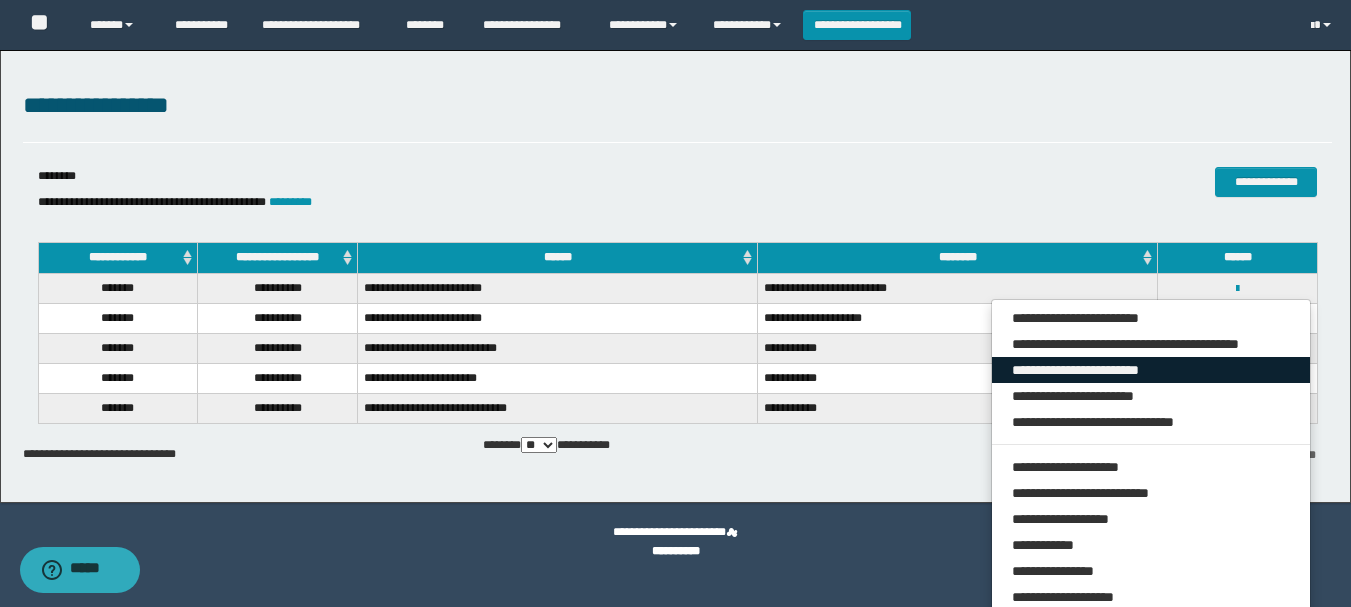 click on "**********" at bounding box center [1151, 370] 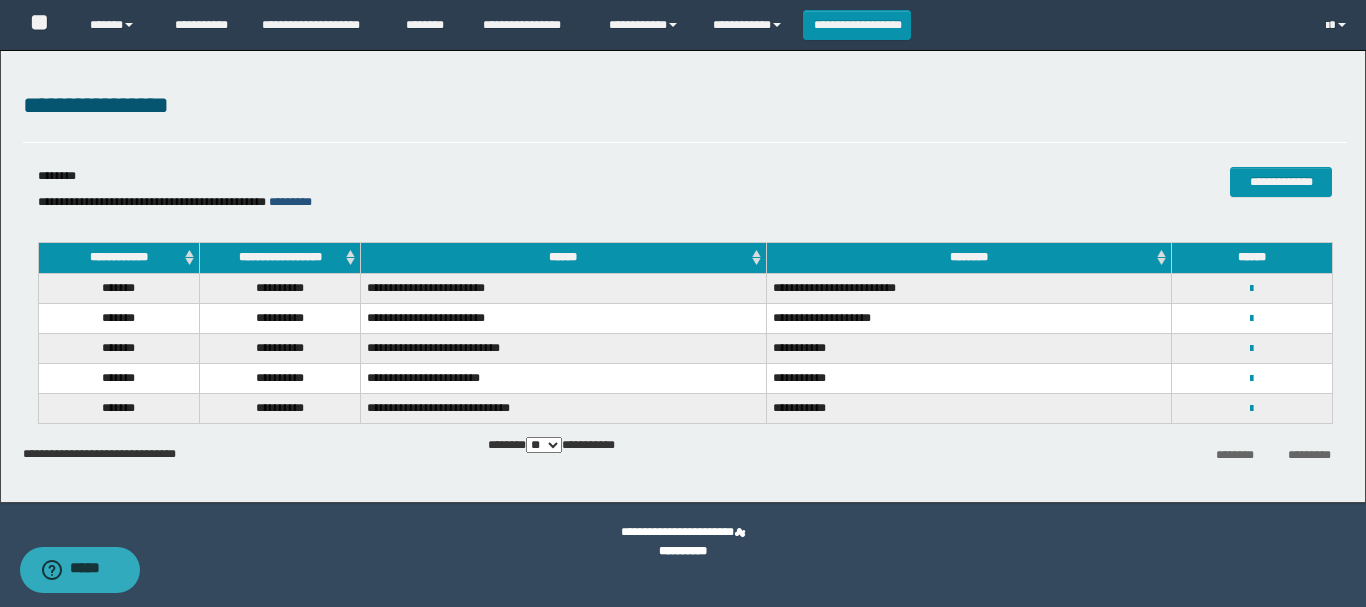 click on "*********" at bounding box center (290, 202) 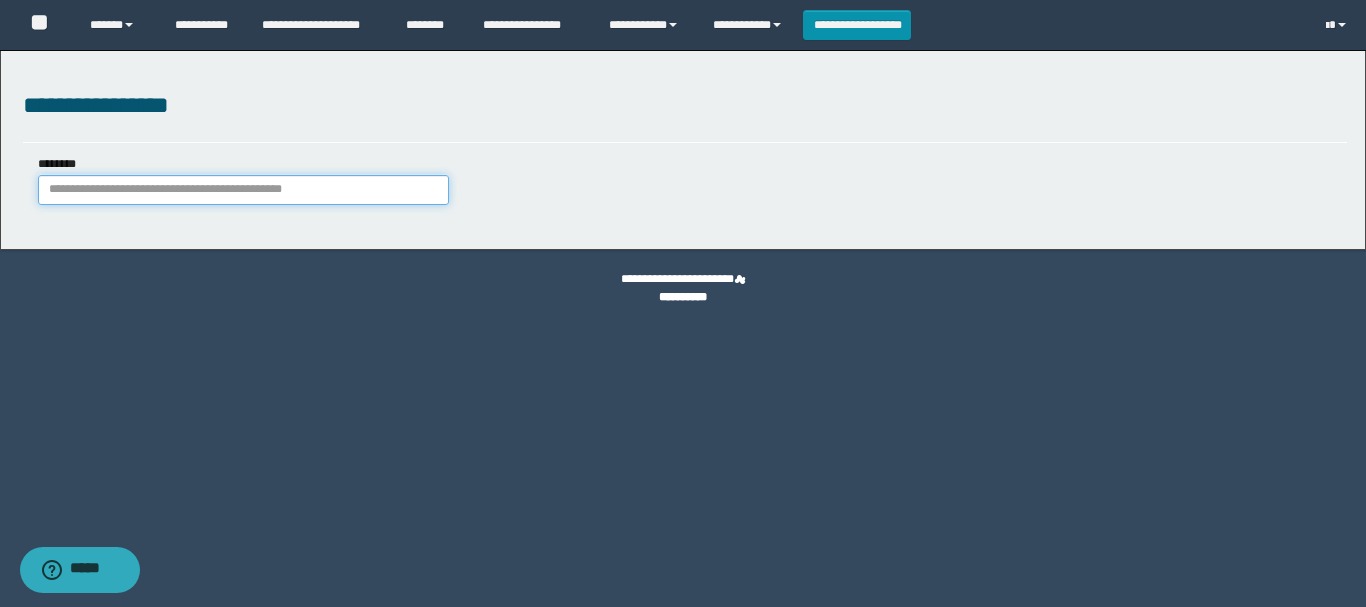click on "********" at bounding box center [243, 190] 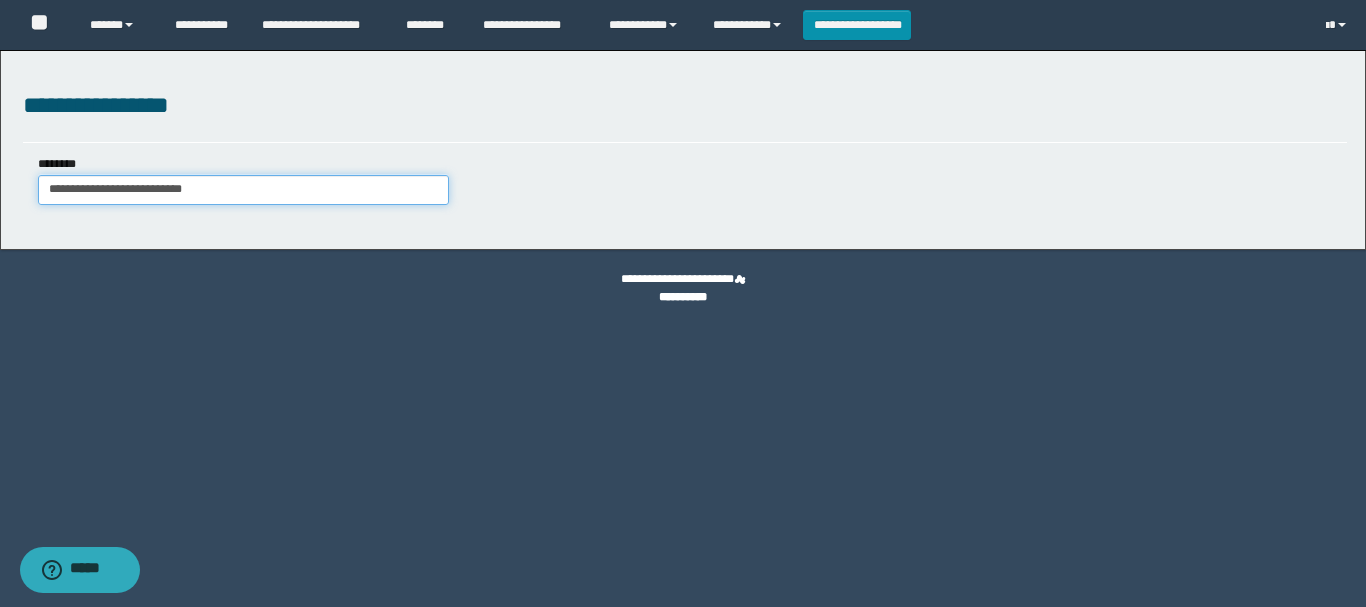 type on "**********" 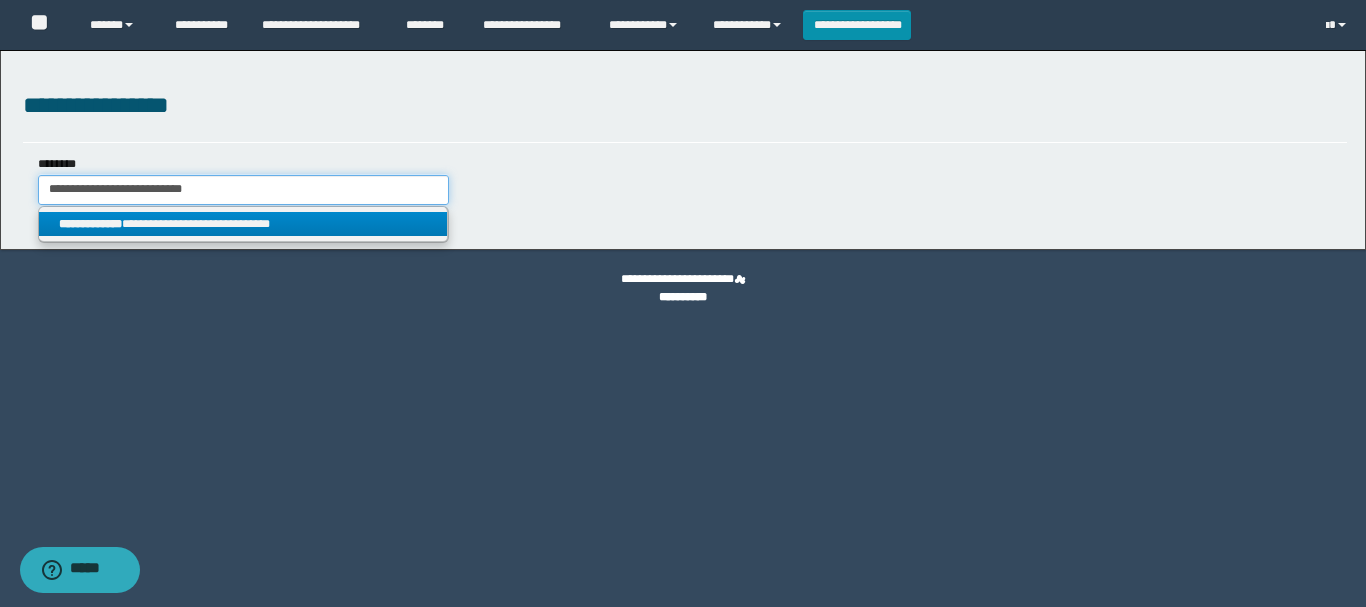 type on "**********" 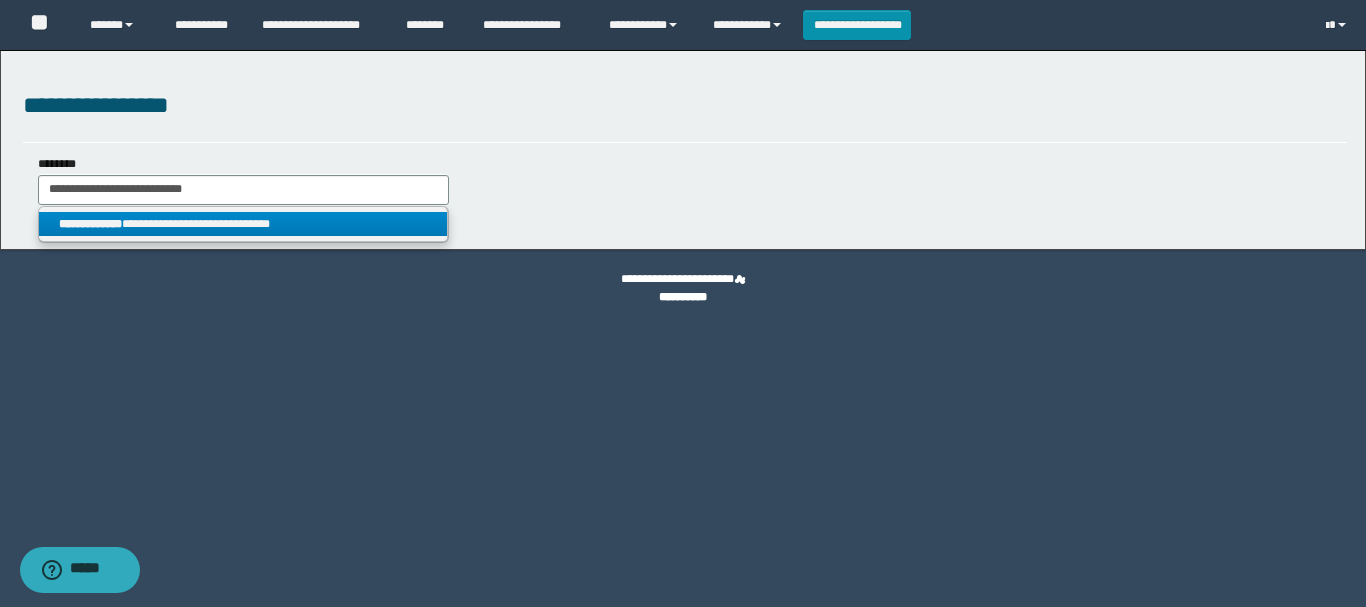 click on "**********" at bounding box center [243, 224] 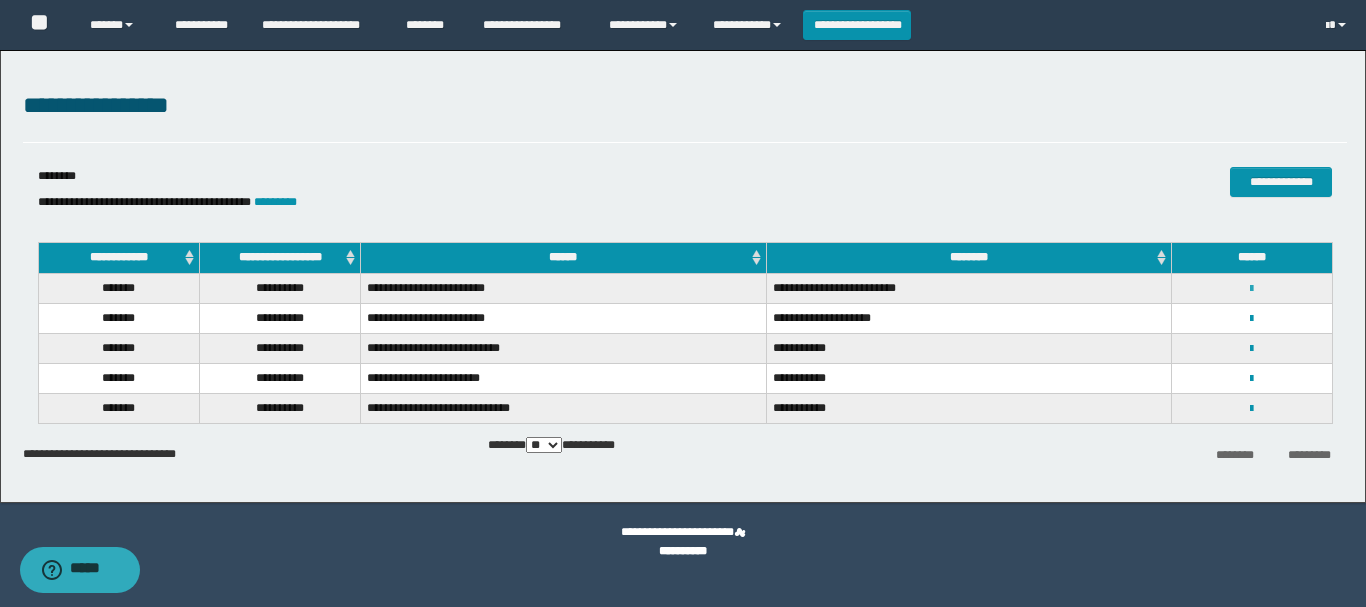 click at bounding box center (1251, 289) 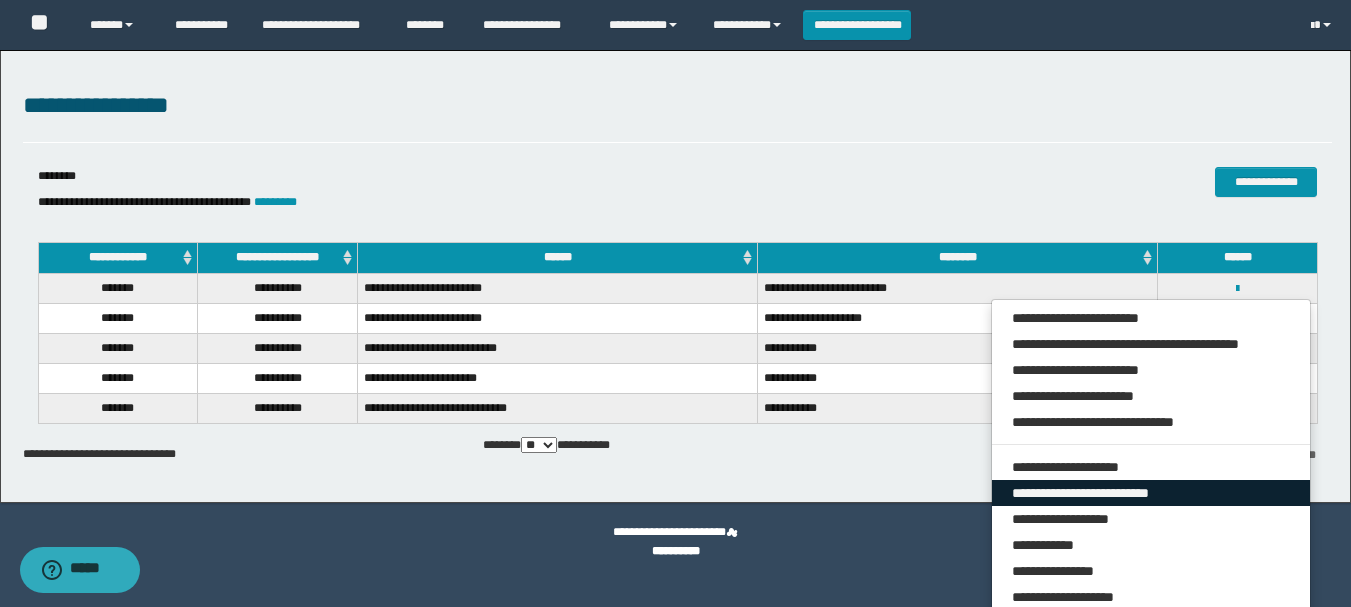 click on "**********" at bounding box center [1151, 493] 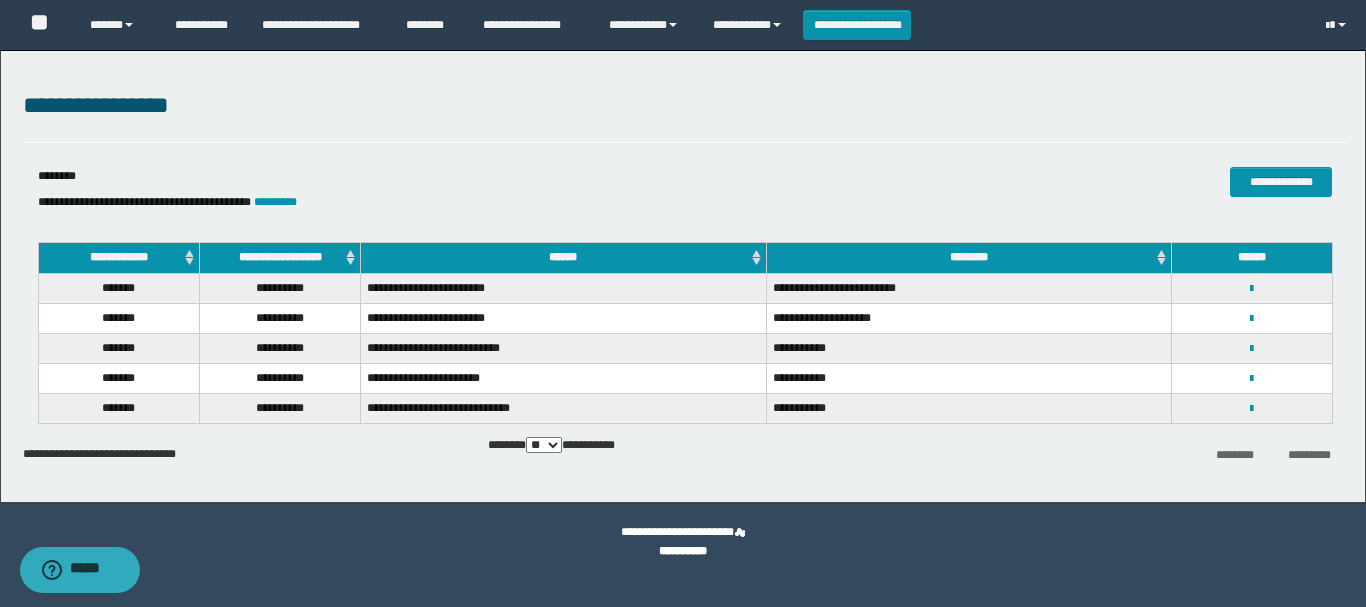 select on "***" 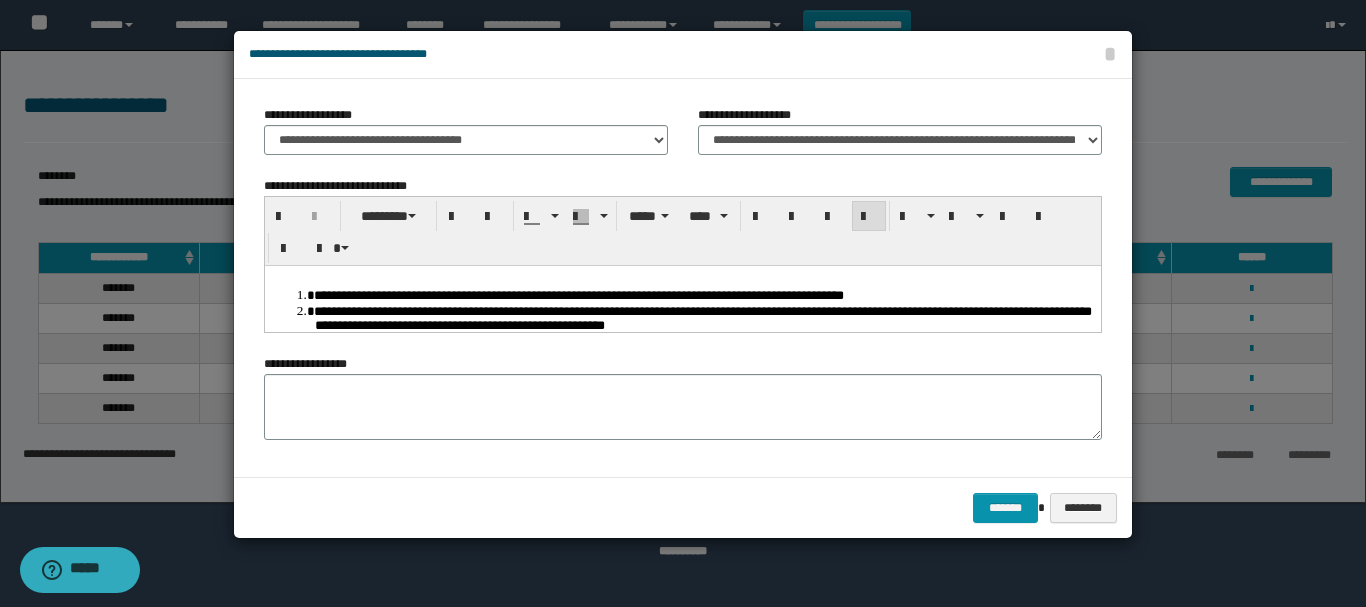 scroll, scrollTop: 0, scrollLeft: 0, axis: both 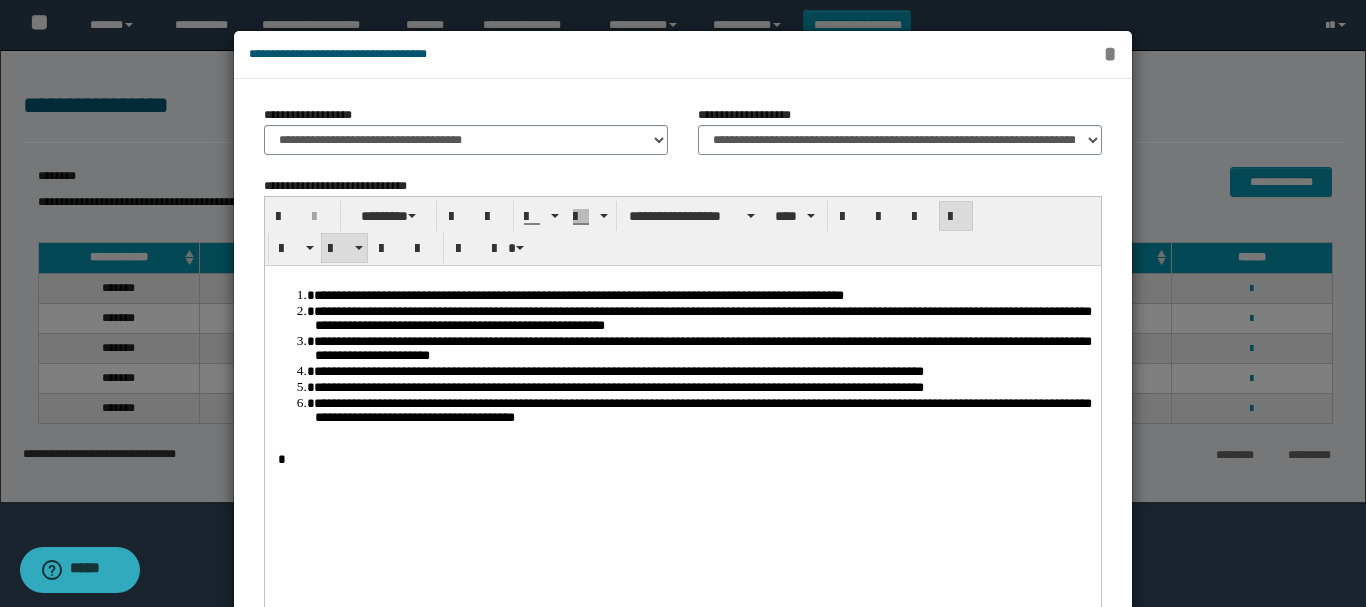 click on "*" at bounding box center [1109, 54] 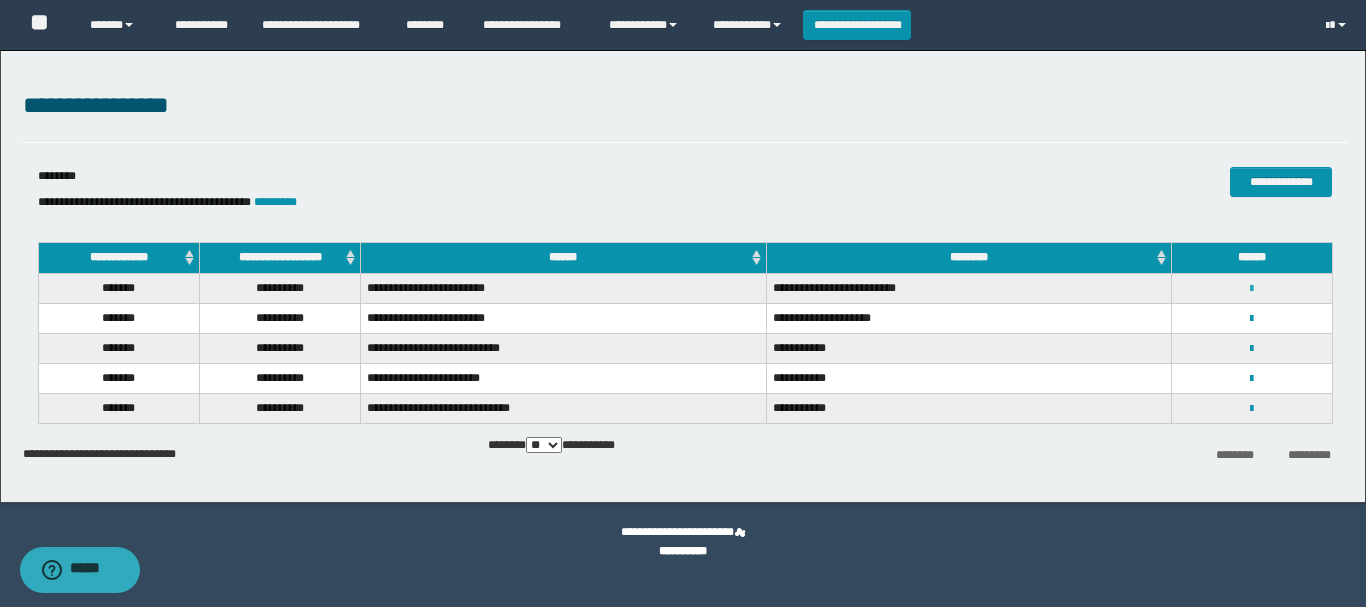 click at bounding box center (1251, 289) 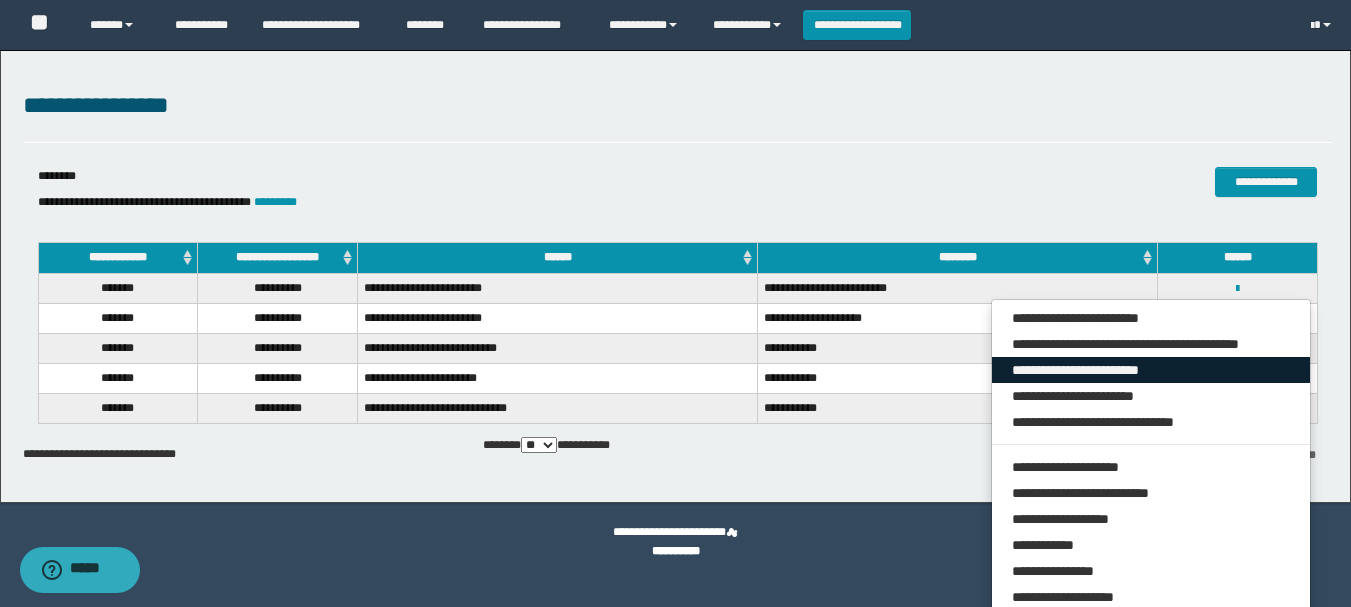 click on "**********" at bounding box center (1151, 370) 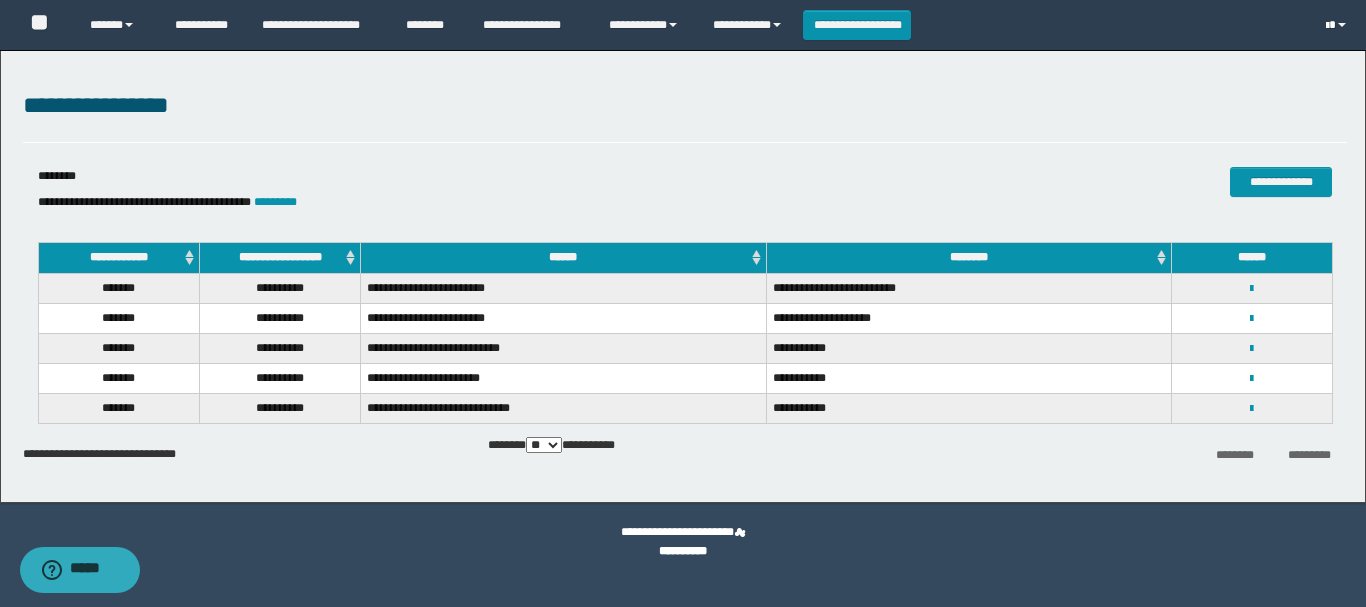 click at bounding box center [1327, 26] 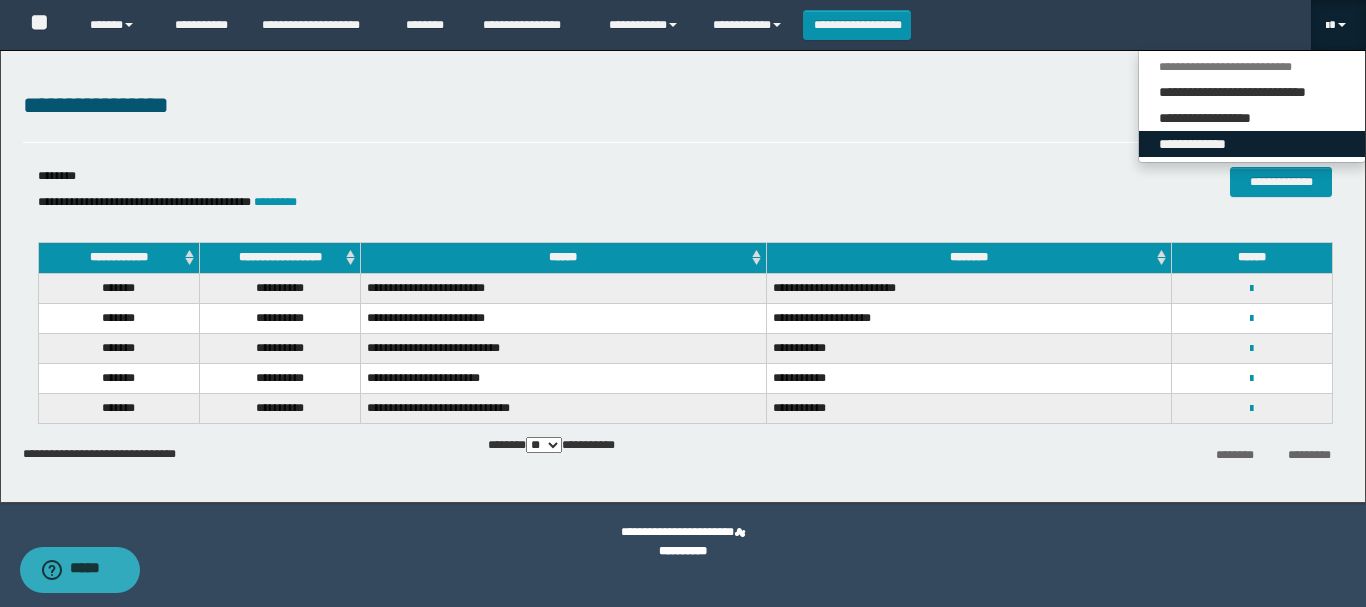 click on "**********" at bounding box center [1252, 144] 